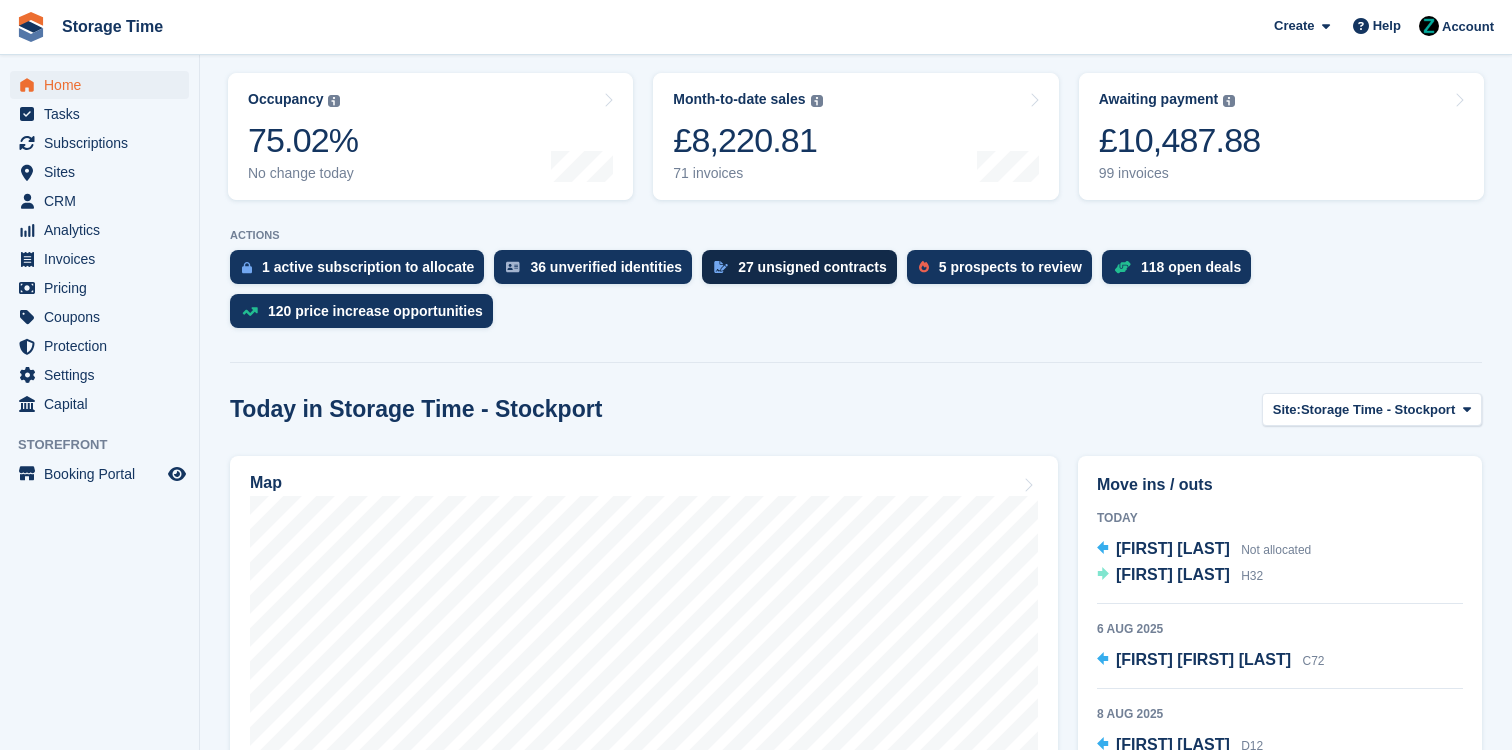 scroll, scrollTop: 277, scrollLeft: 0, axis: vertical 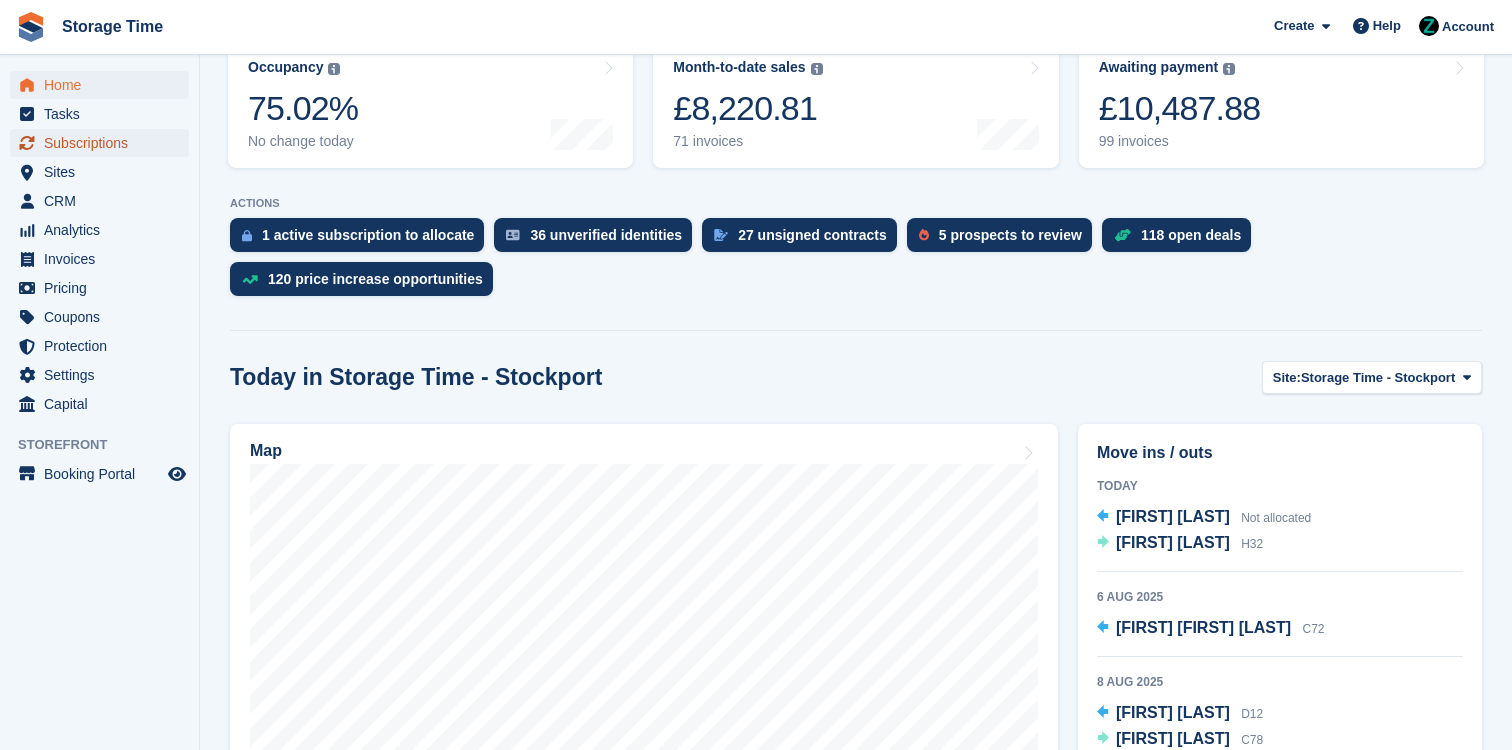 click on "Subscriptions" at bounding box center (99, 143) 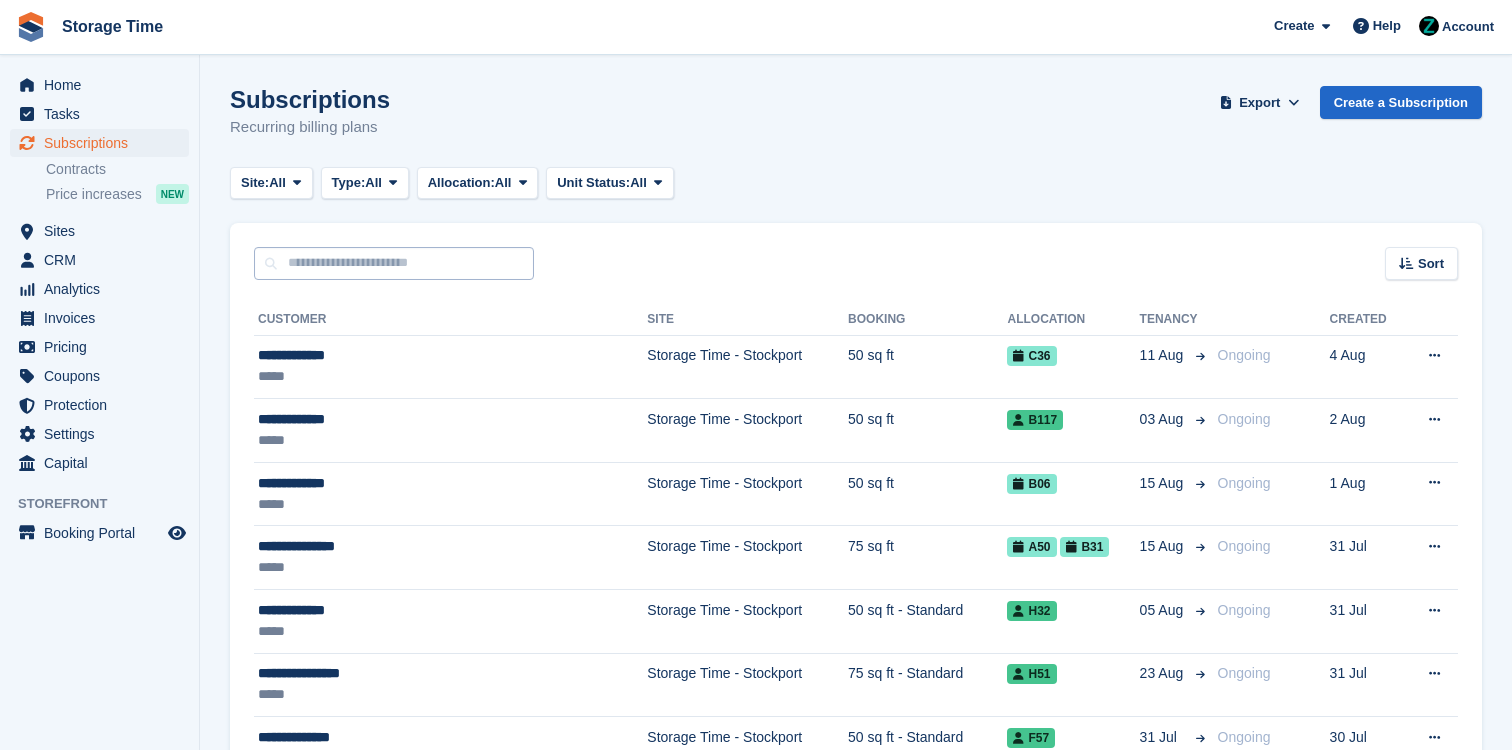 scroll, scrollTop: 0, scrollLeft: 0, axis: both 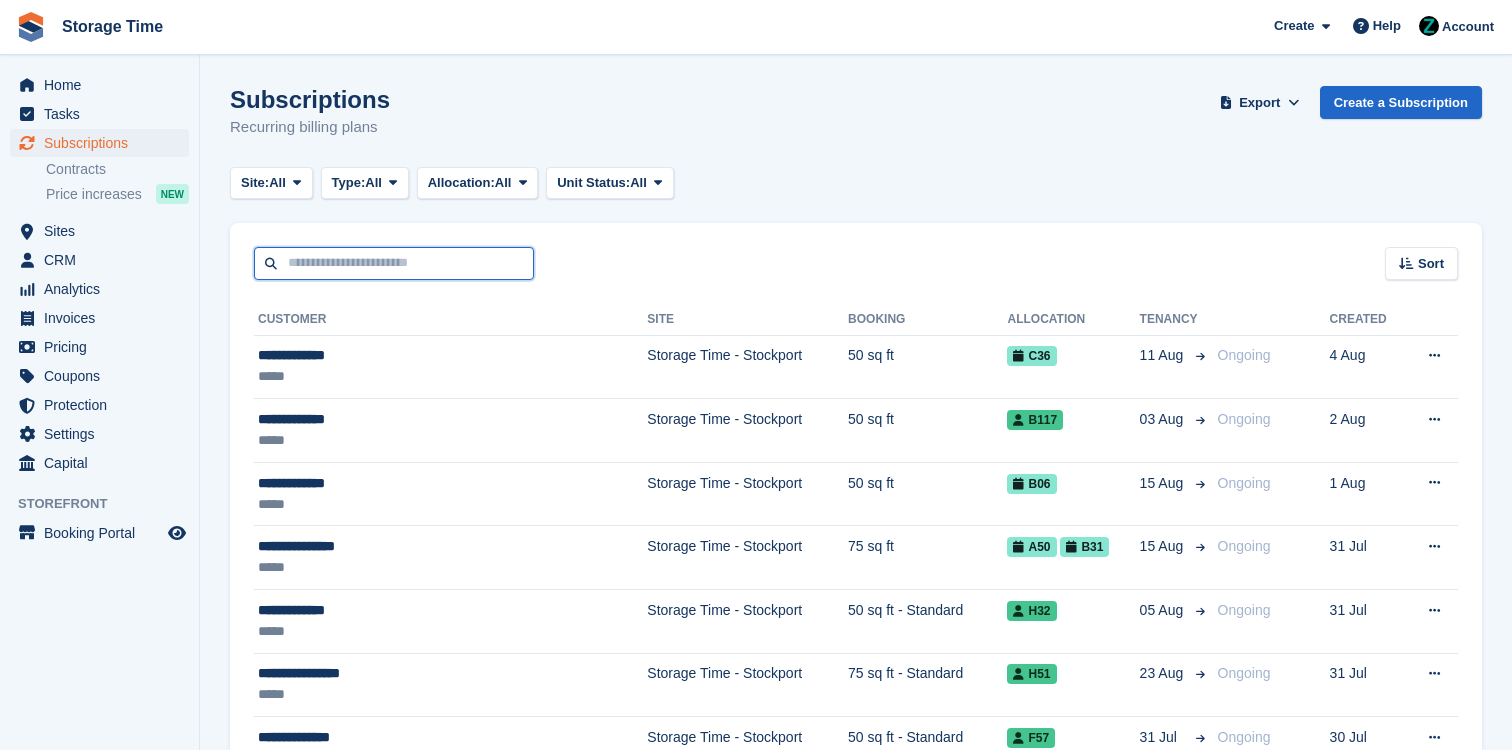 click at bounding box center [394, 263] 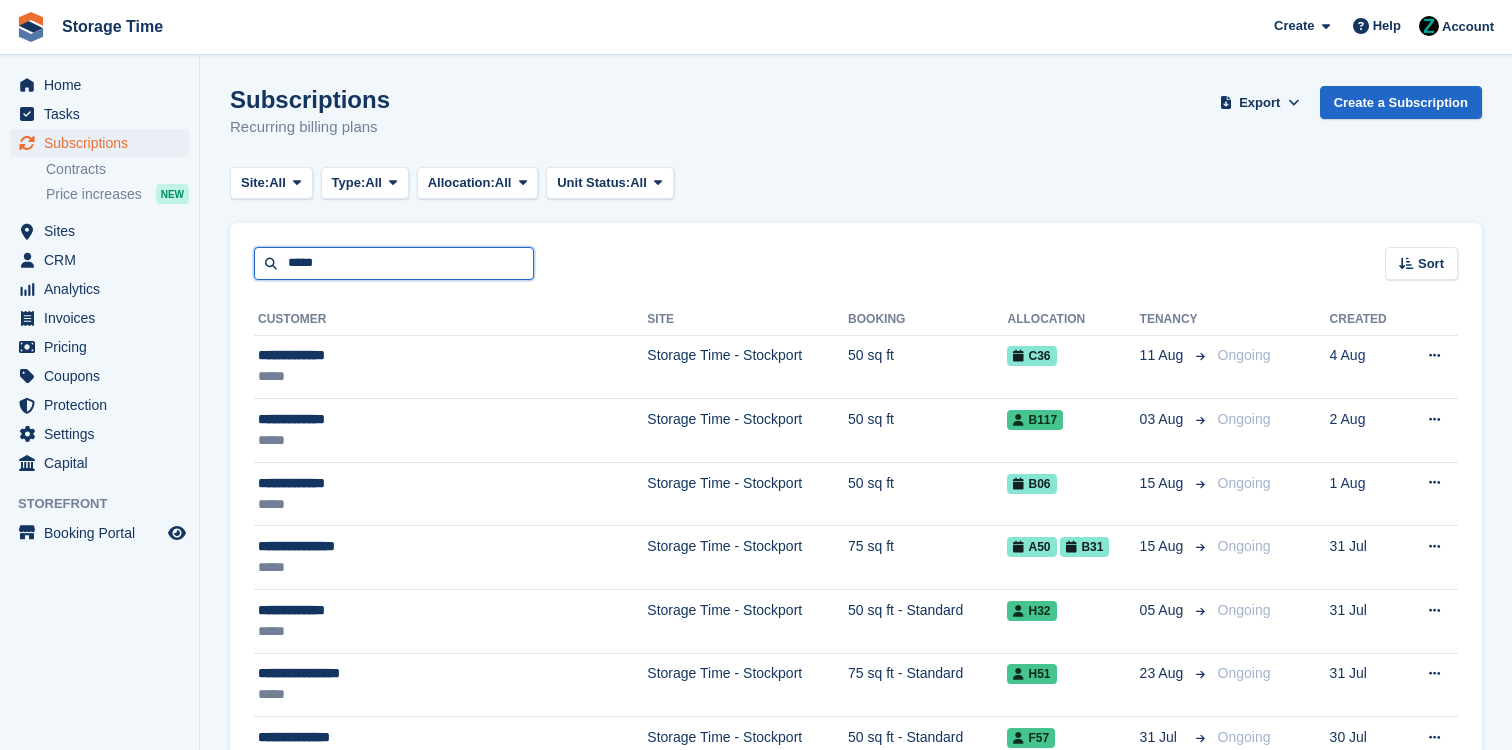 type on "*****" 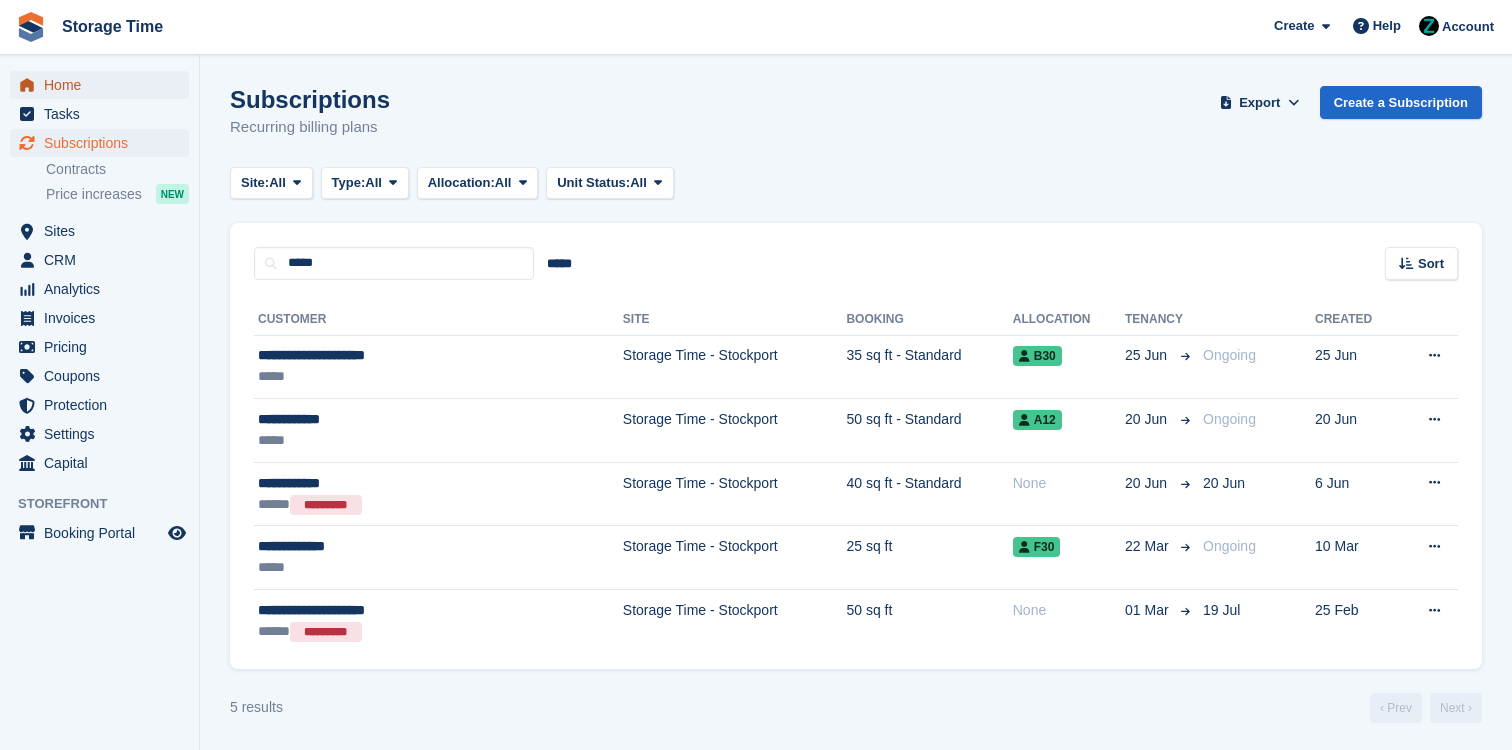 click on "Home" at bounding box center (104, 85) 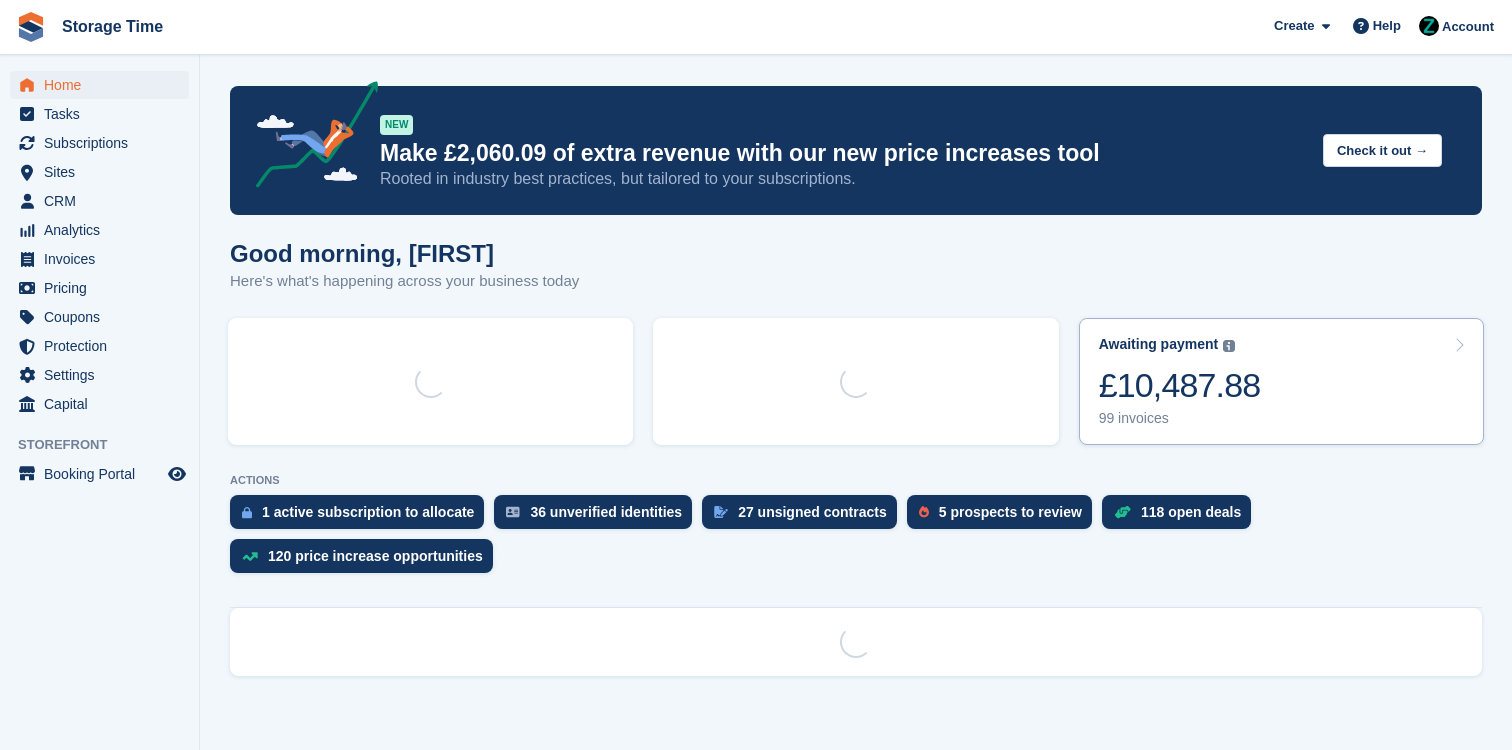 scroll, scrollTop: 0, scrollLeft: 0, axis: both 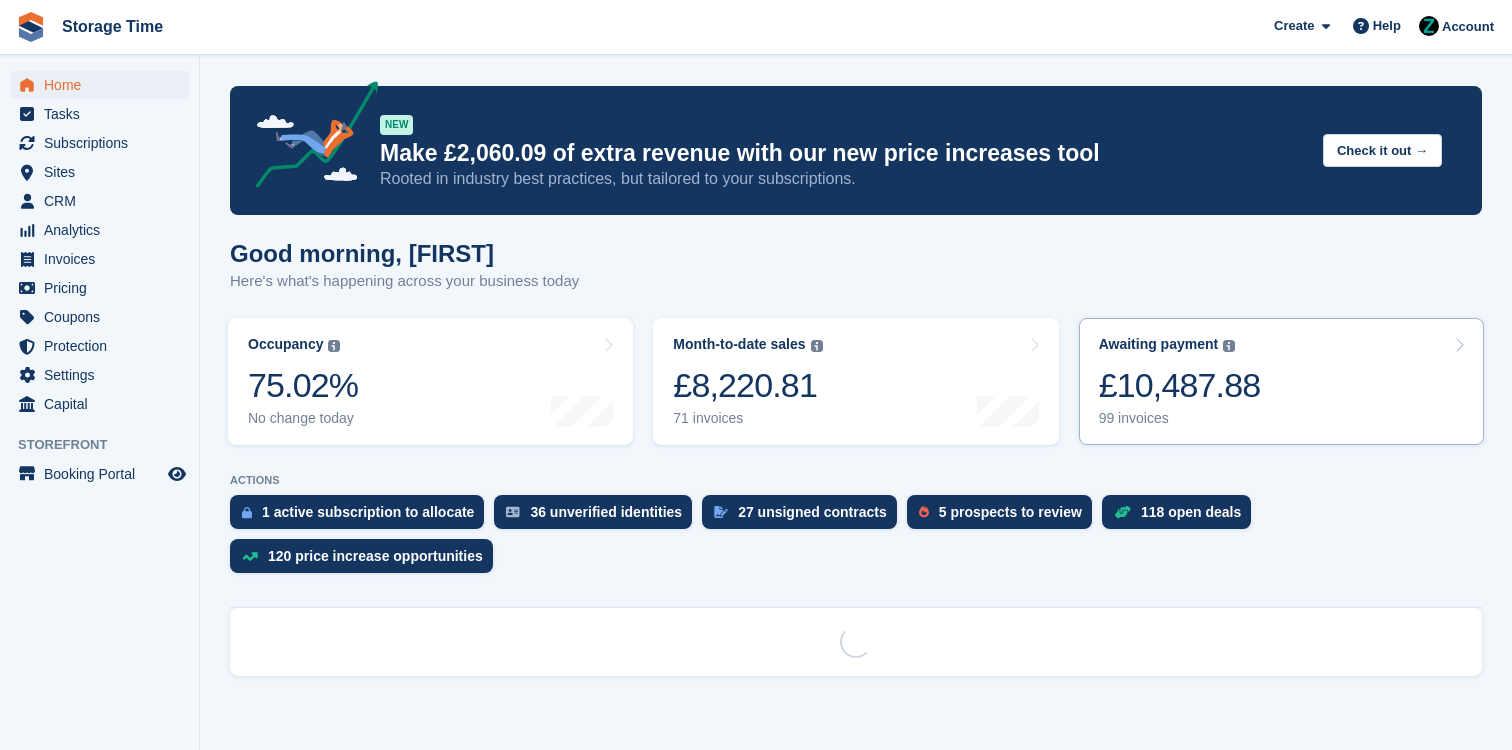 click on "Awaiting payment
The total outstanding balance on all open invoices.
£10,487.88
99 invoices" at bounding box center (1281, 381) 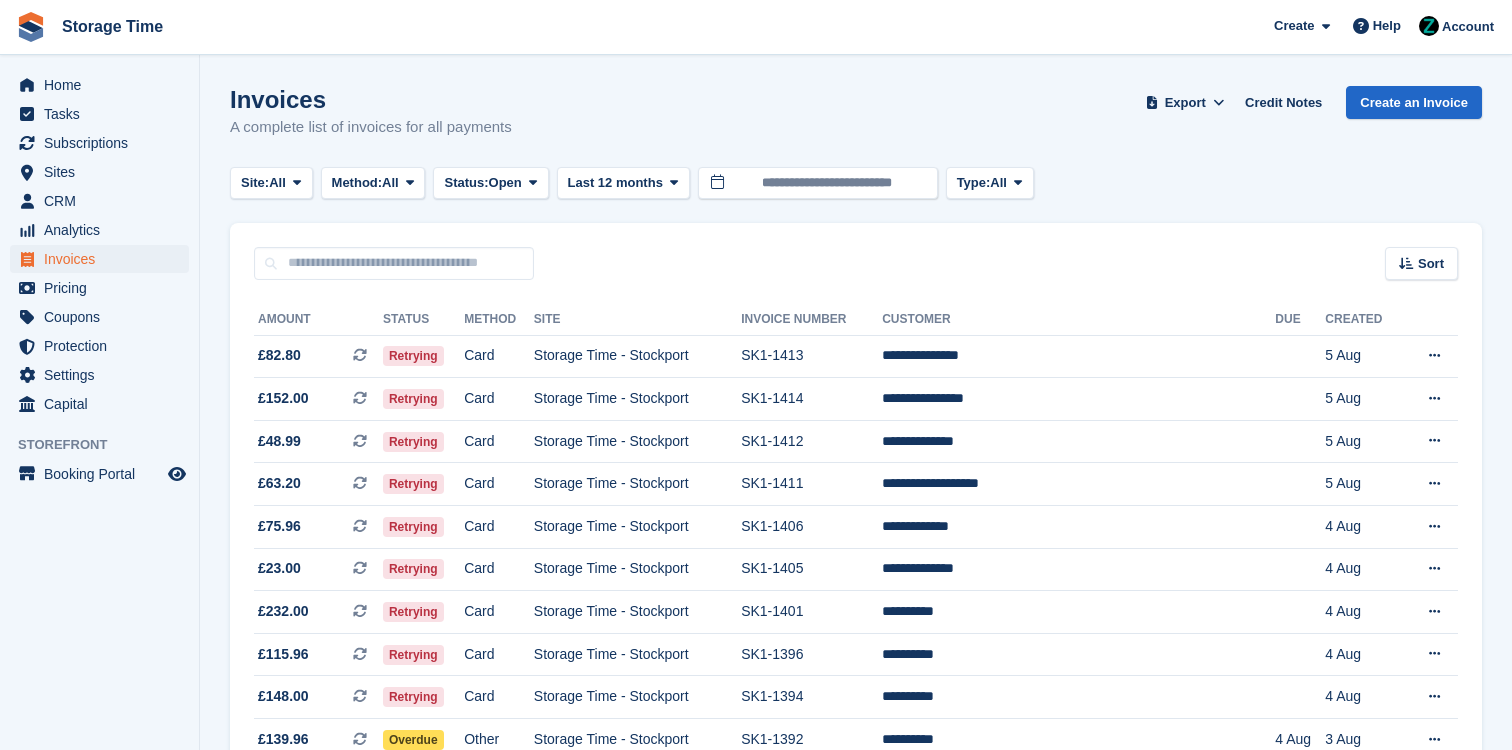 scroll, scrollTop: 0, scrollLeft: 0, axis: both 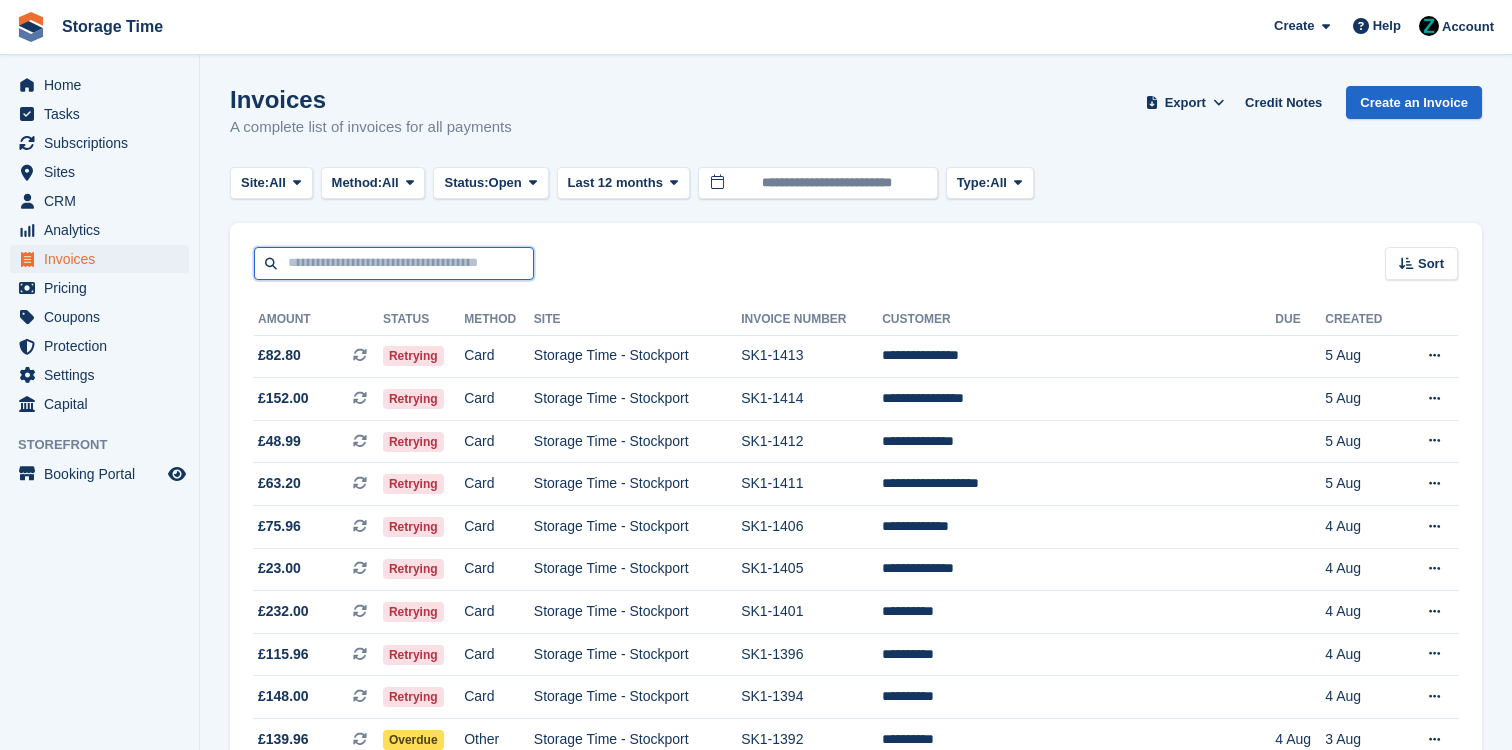 click at bounding box center (394, 263) 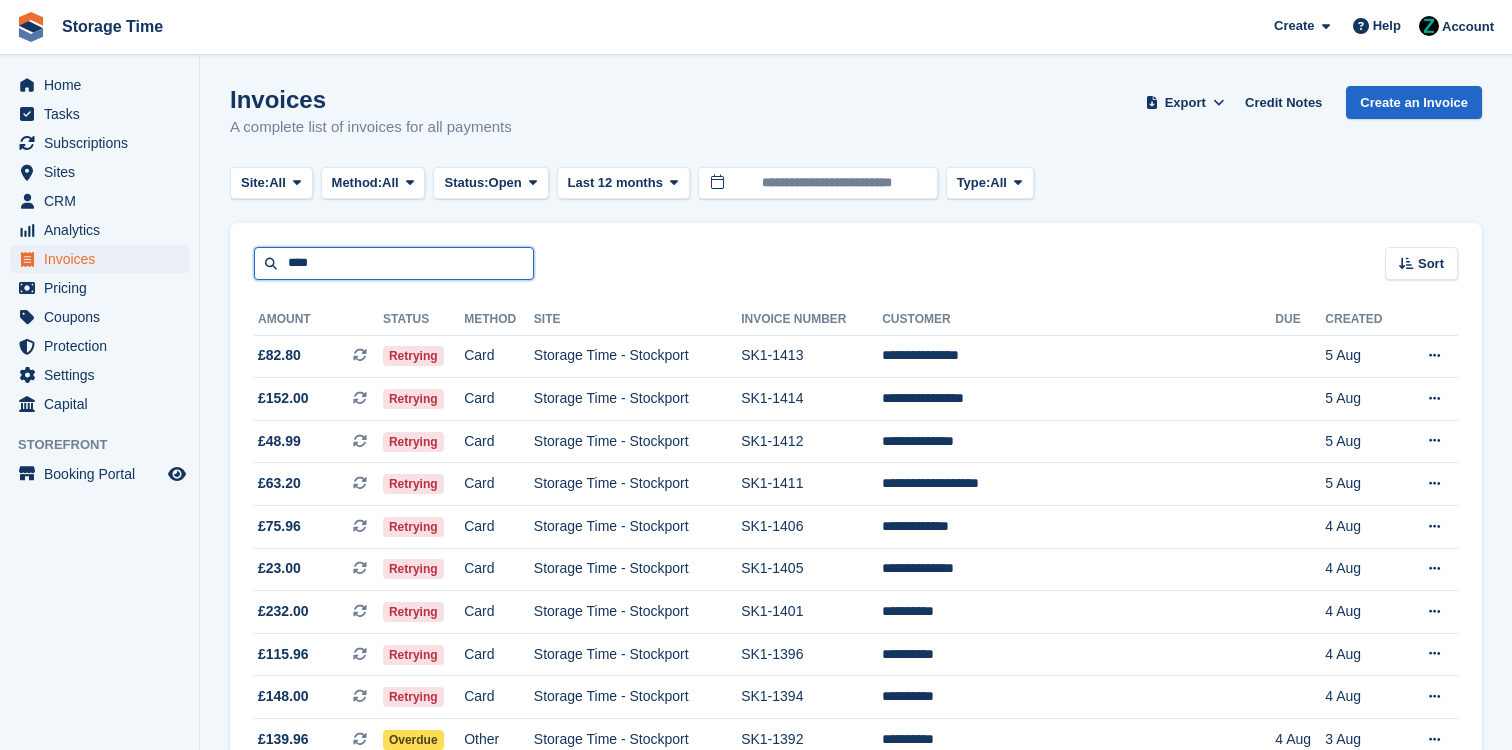 type on "****" 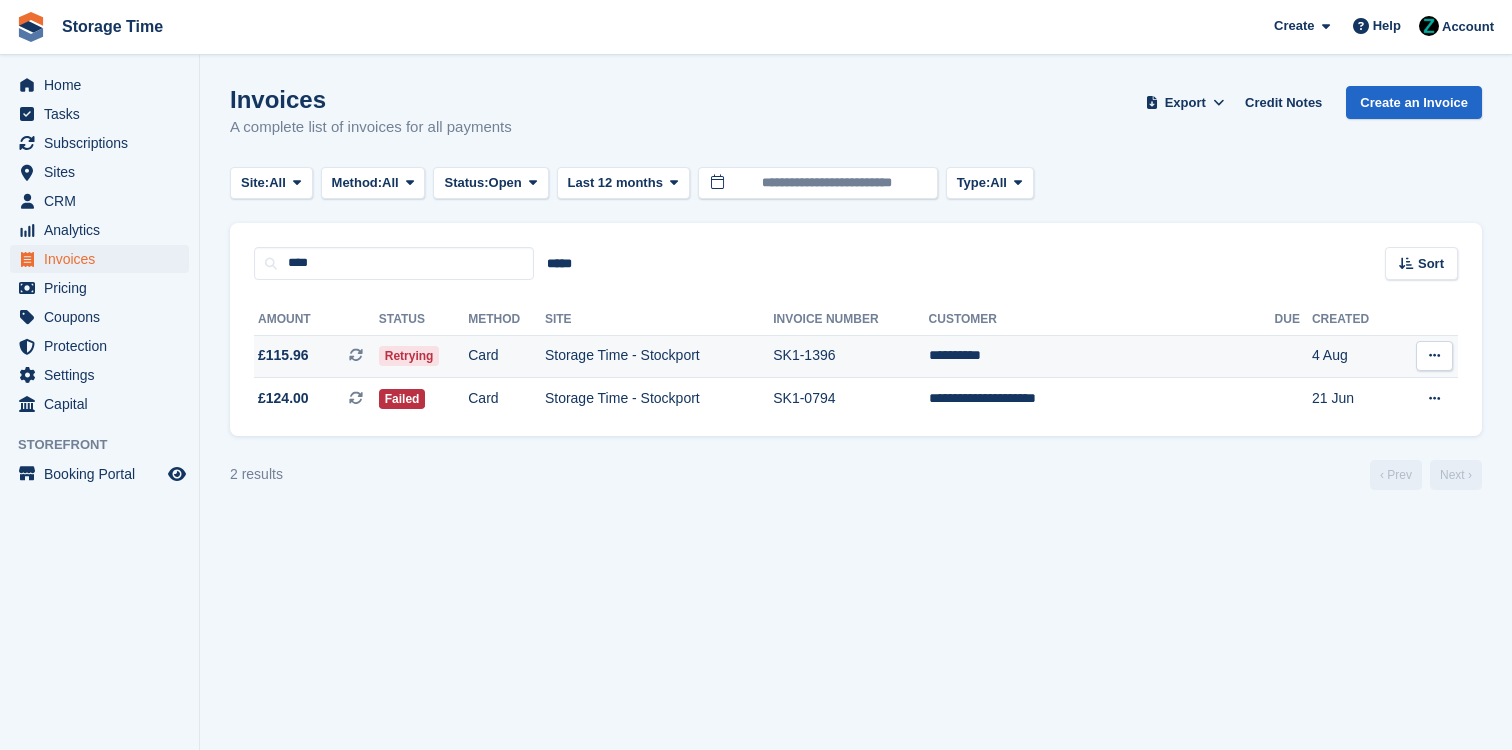 click on "Storage Time - Stockport" at bounding box center [659, 356] 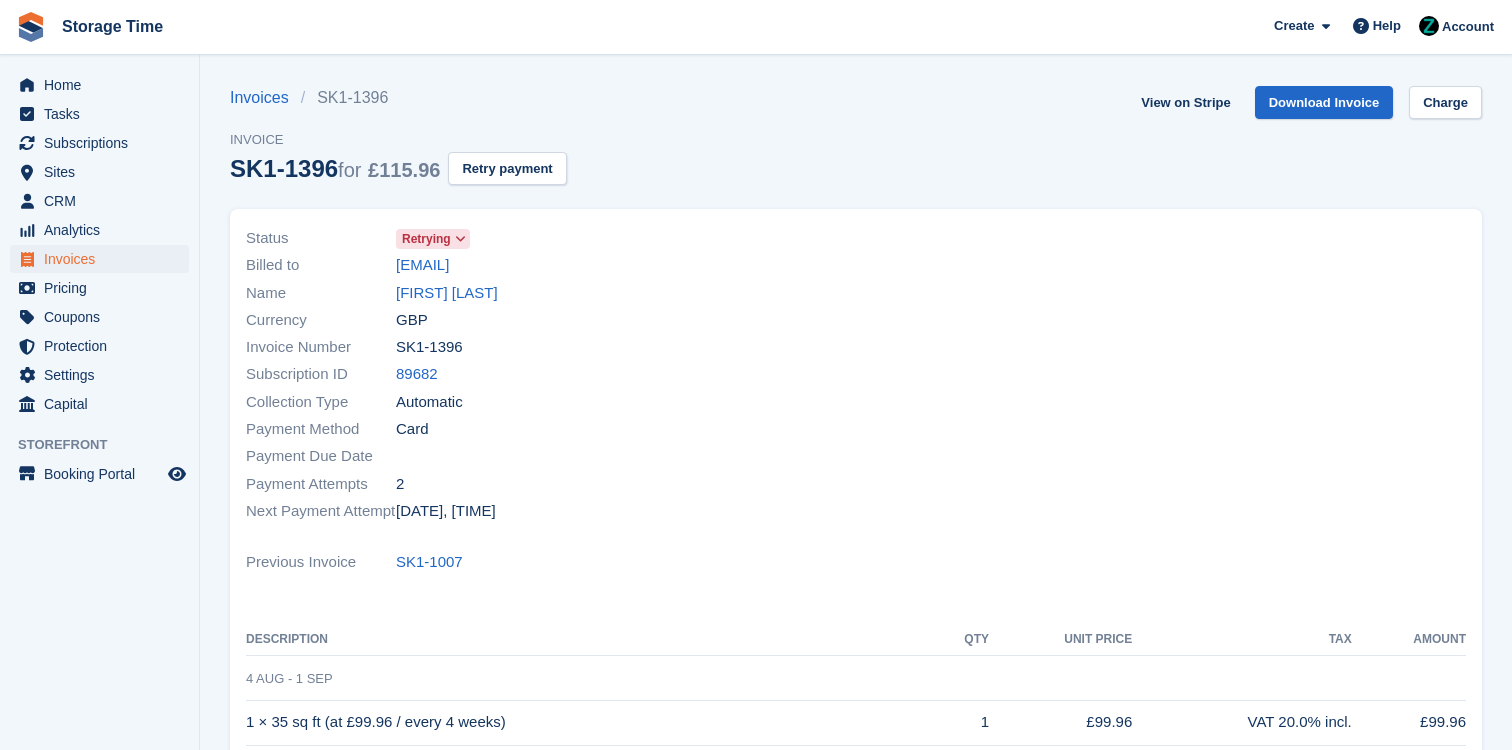 scroll, scrollTop: 0, scrollLeft: 0, axis: both 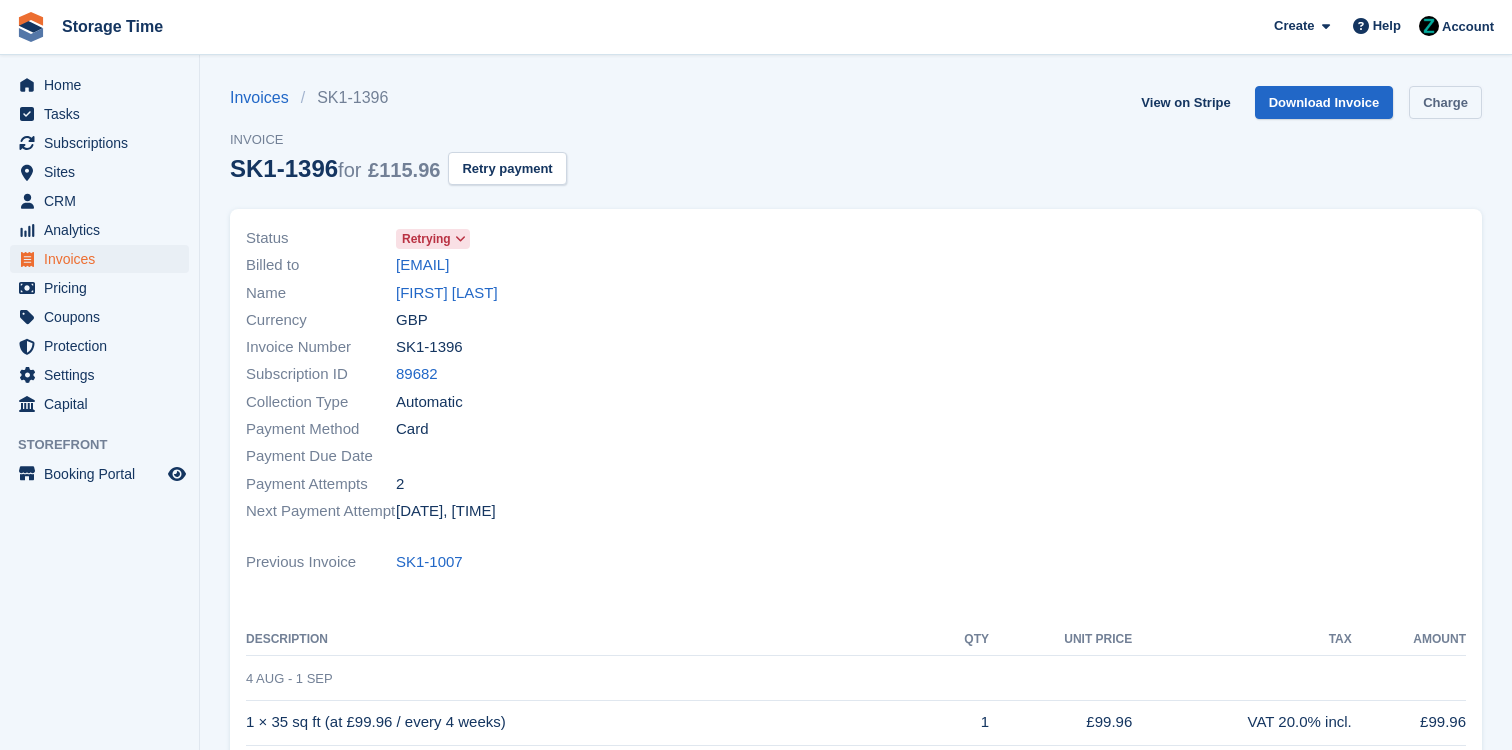 click on "Charge" at bounding box center (1445, 102) 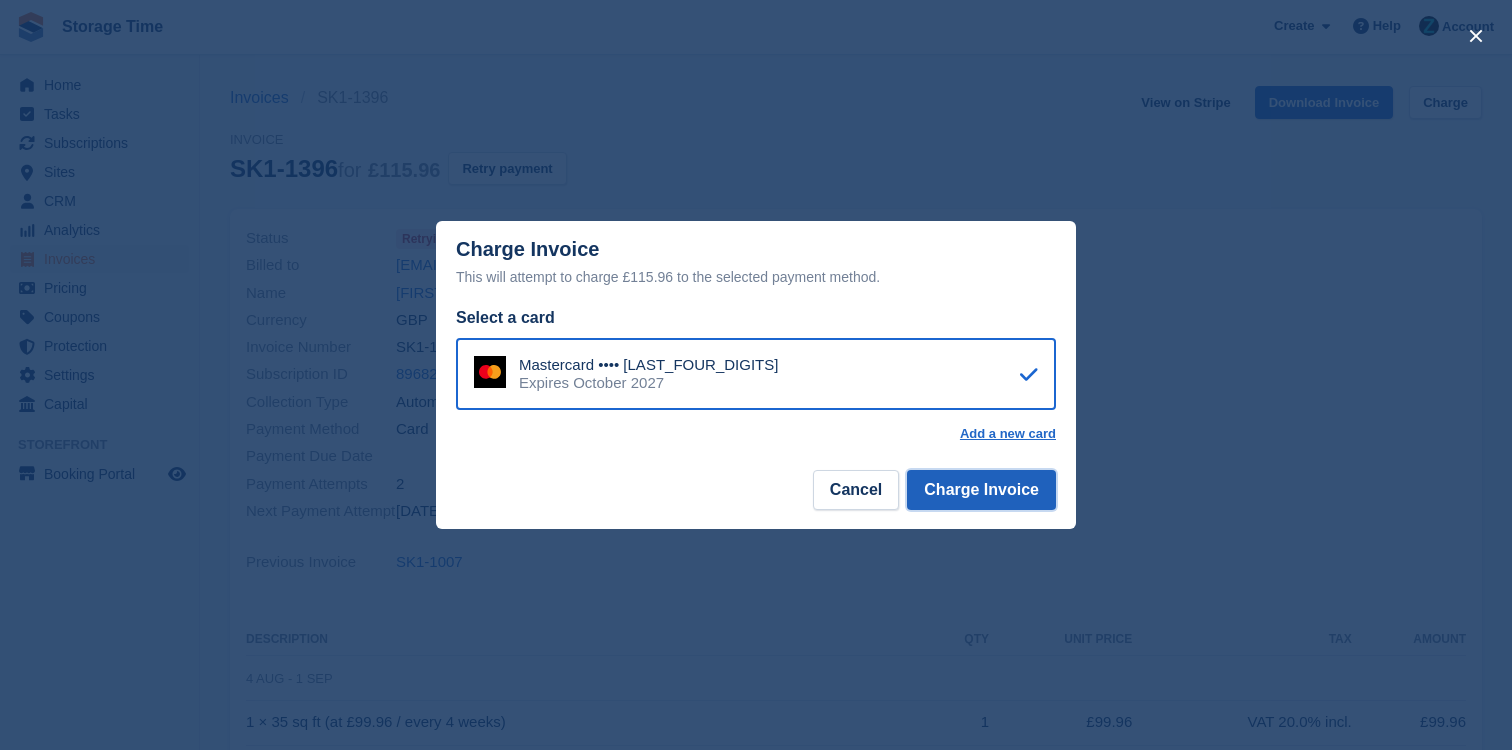 click on "Charge Invoice" at bounding box center (981, 490) 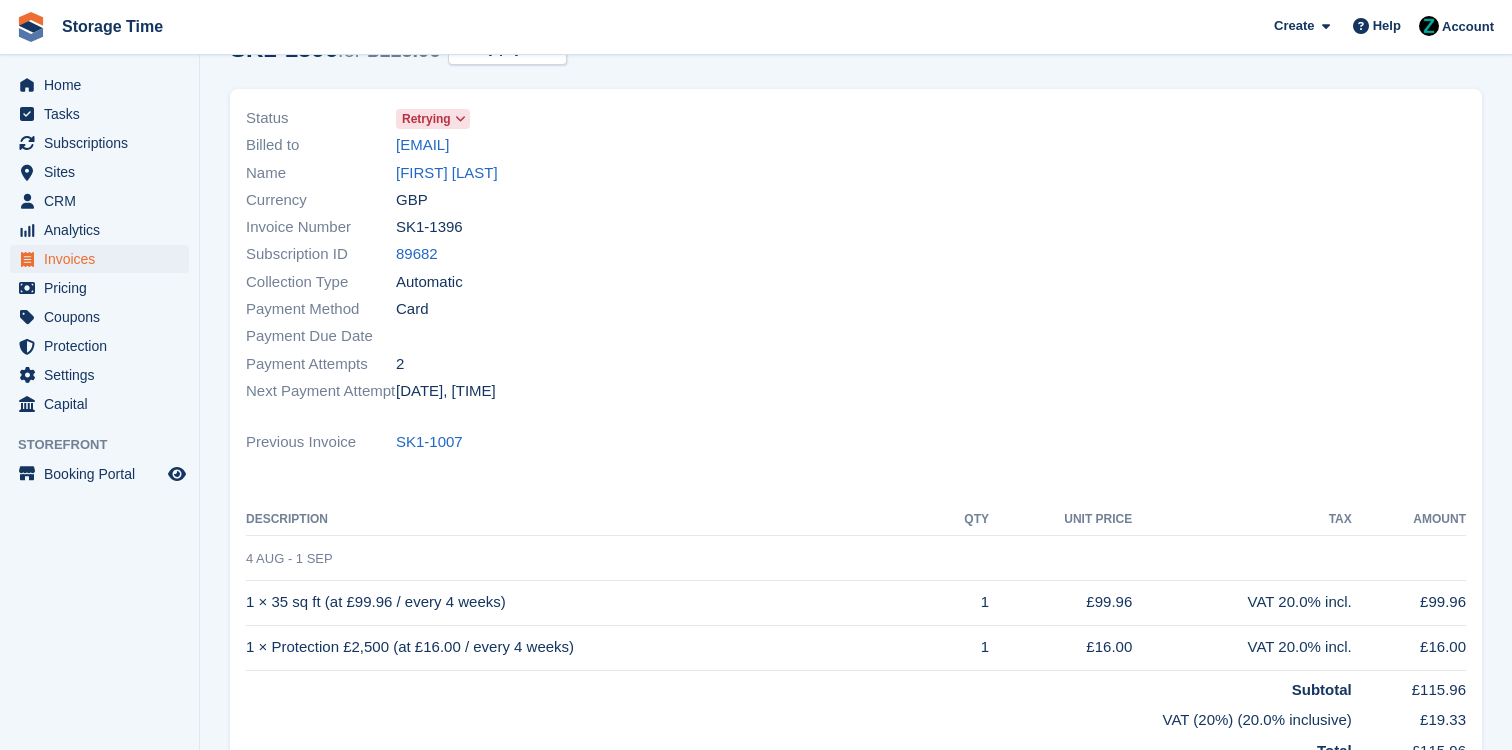 scroll, scrollTop: 133, scrollLeft: 0, axis: vertical 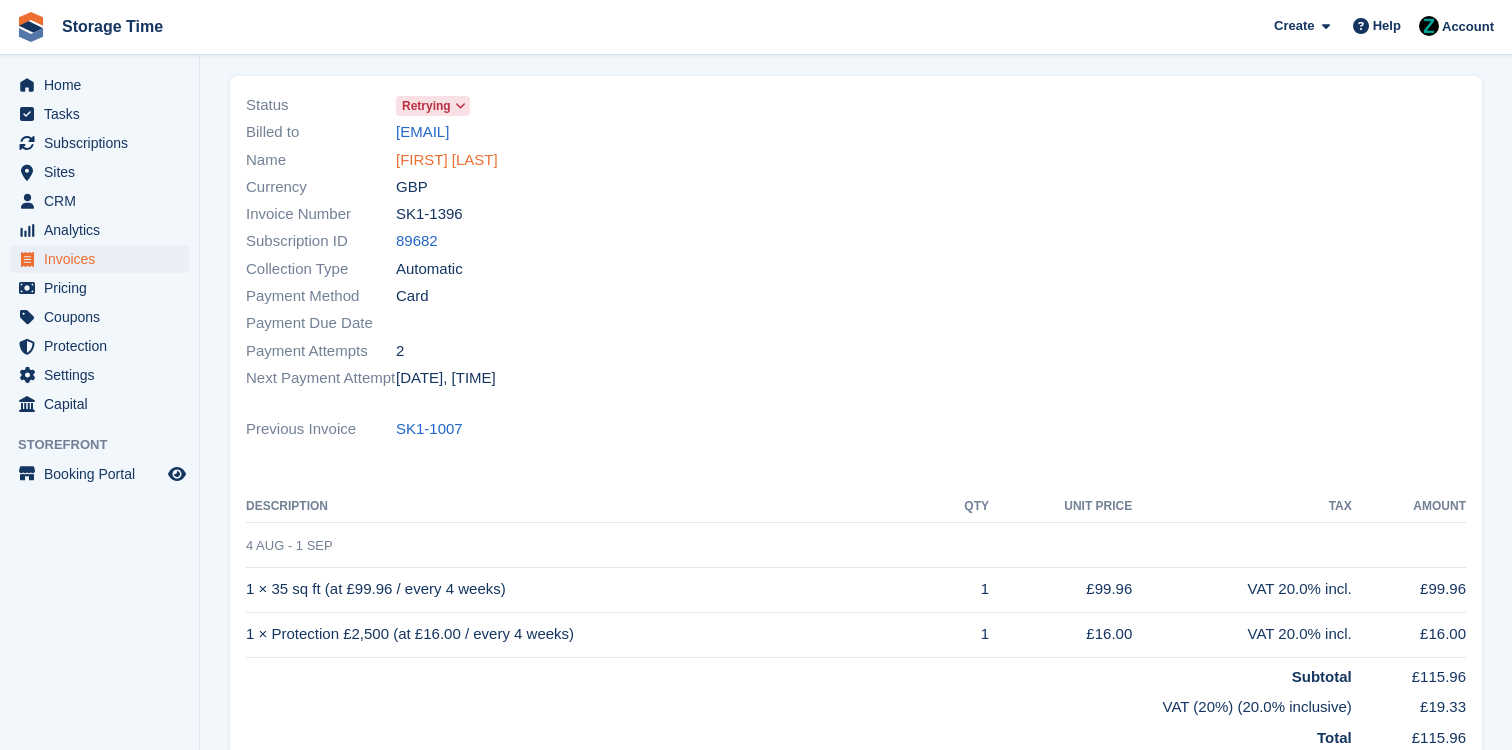click on "Sara Afzal" at bounding box center [447, 160] 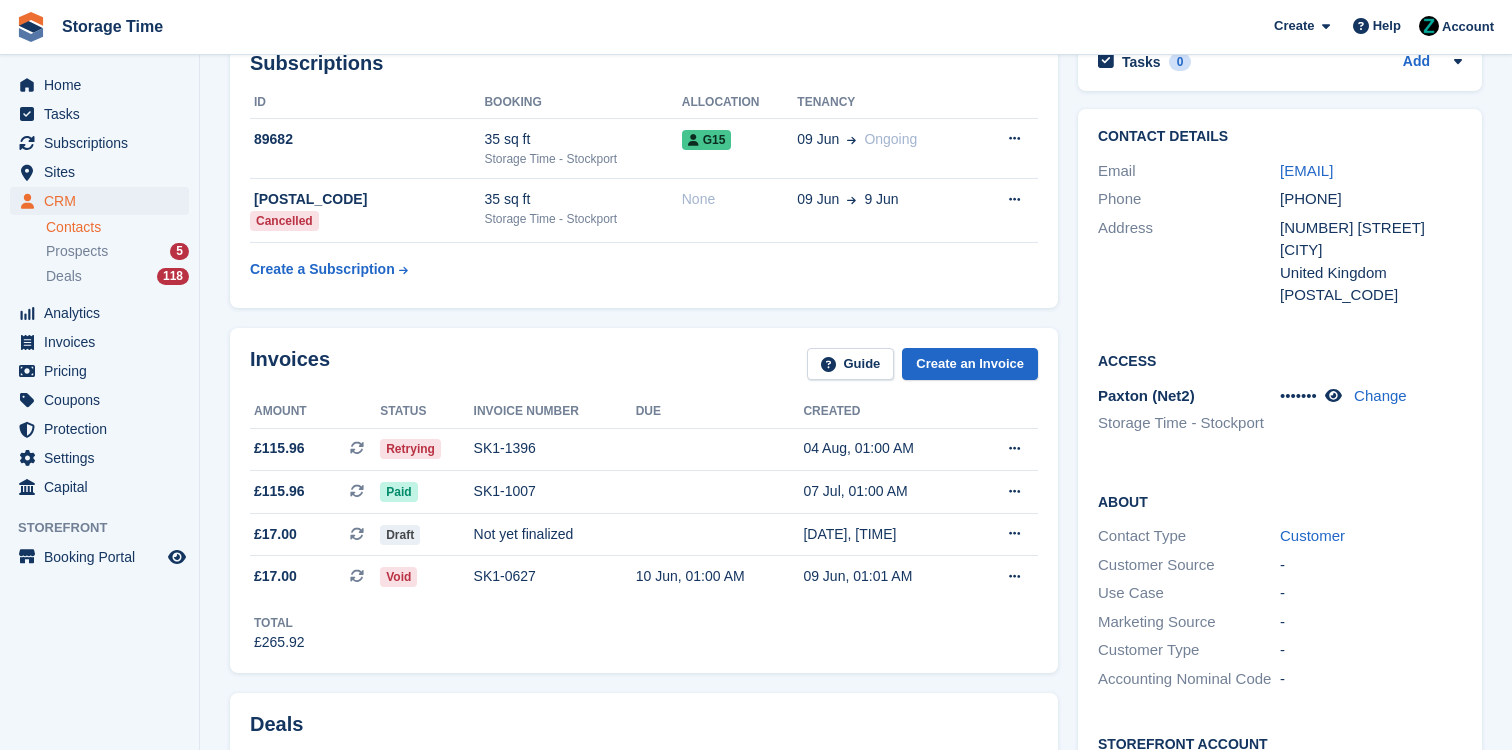 scroll, scrollTop: 299, scrollLeft: 0, axis: vertical 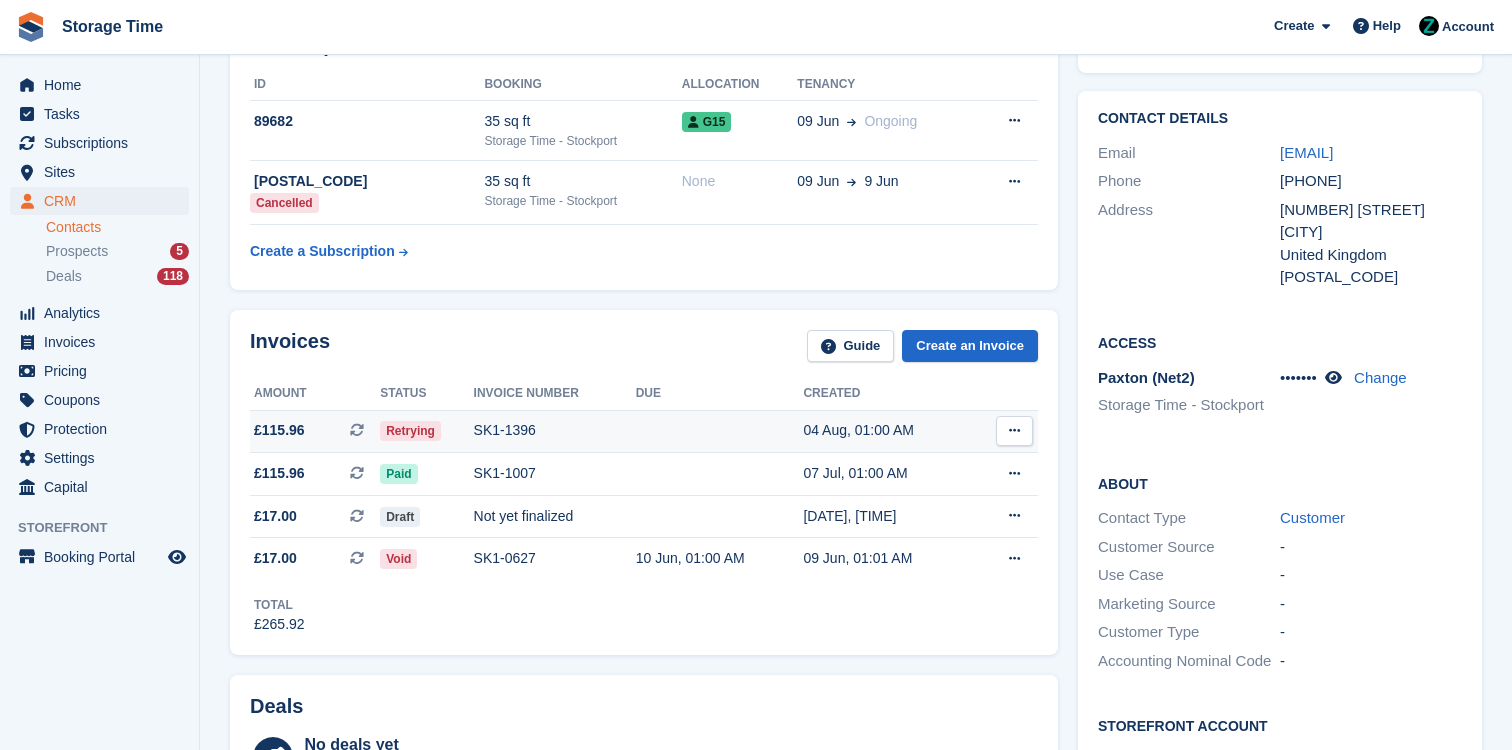 click on "SK1-1396" at bounding box center [555, 430] 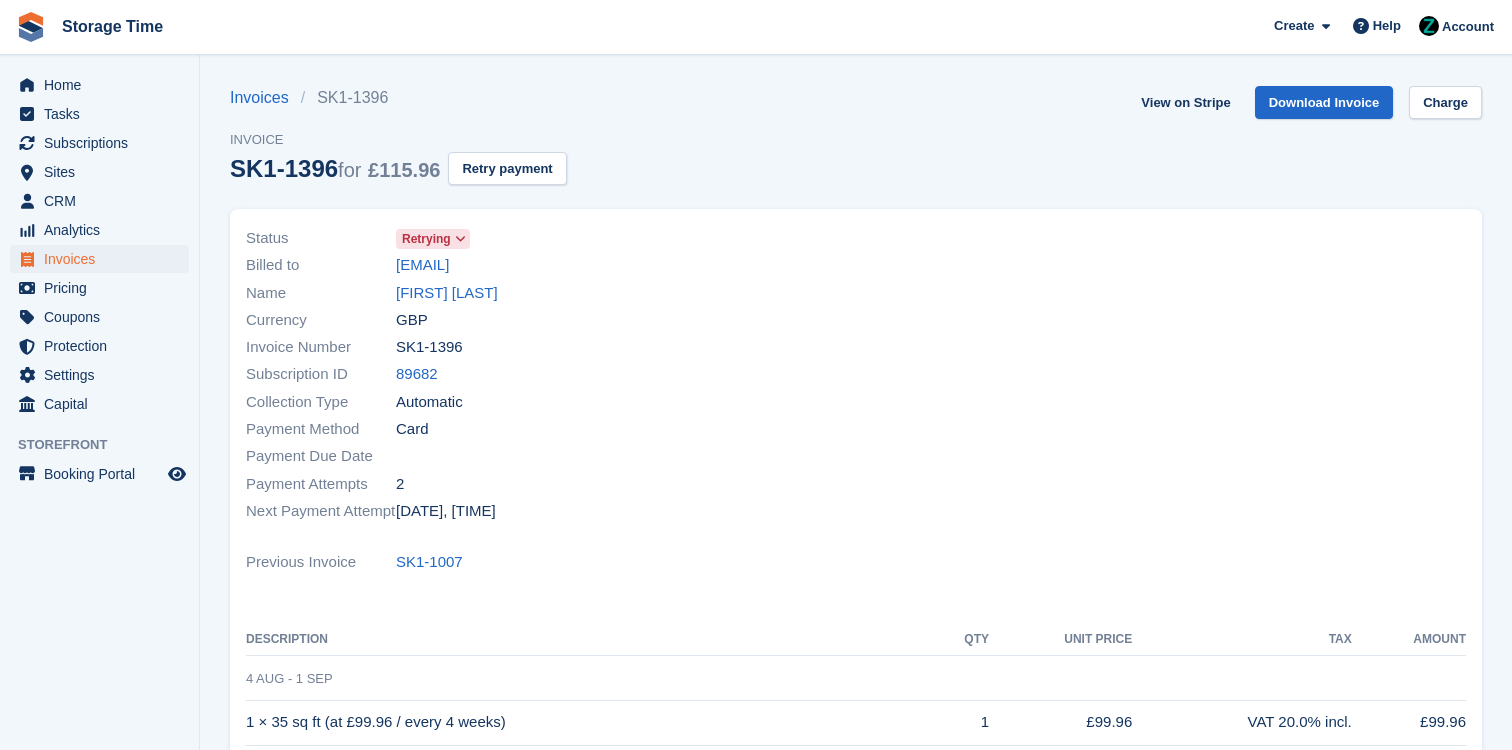 scroll, scrollTop: 0, scrollLeft: 0, axis: both 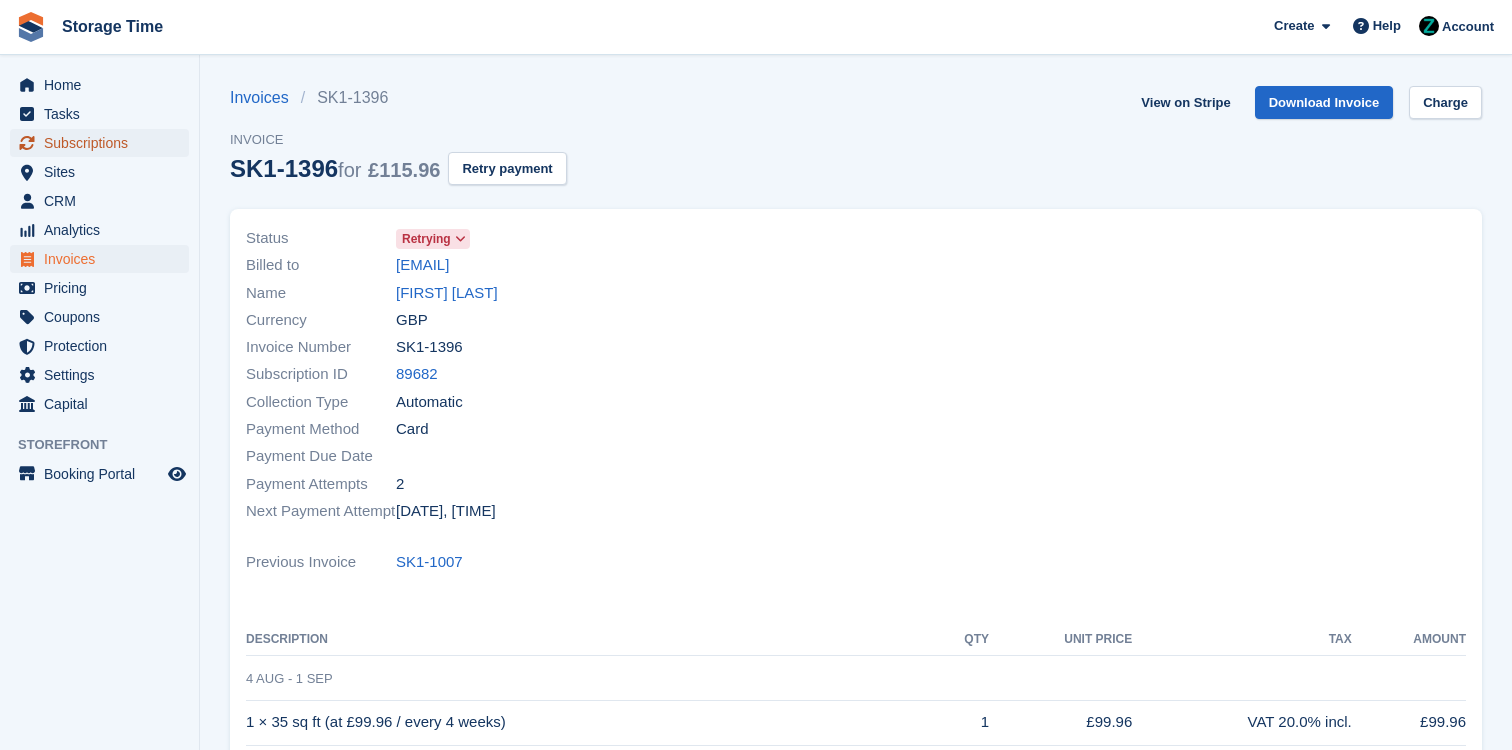 click on "Subscriptions" at bounding box center (104, 143) 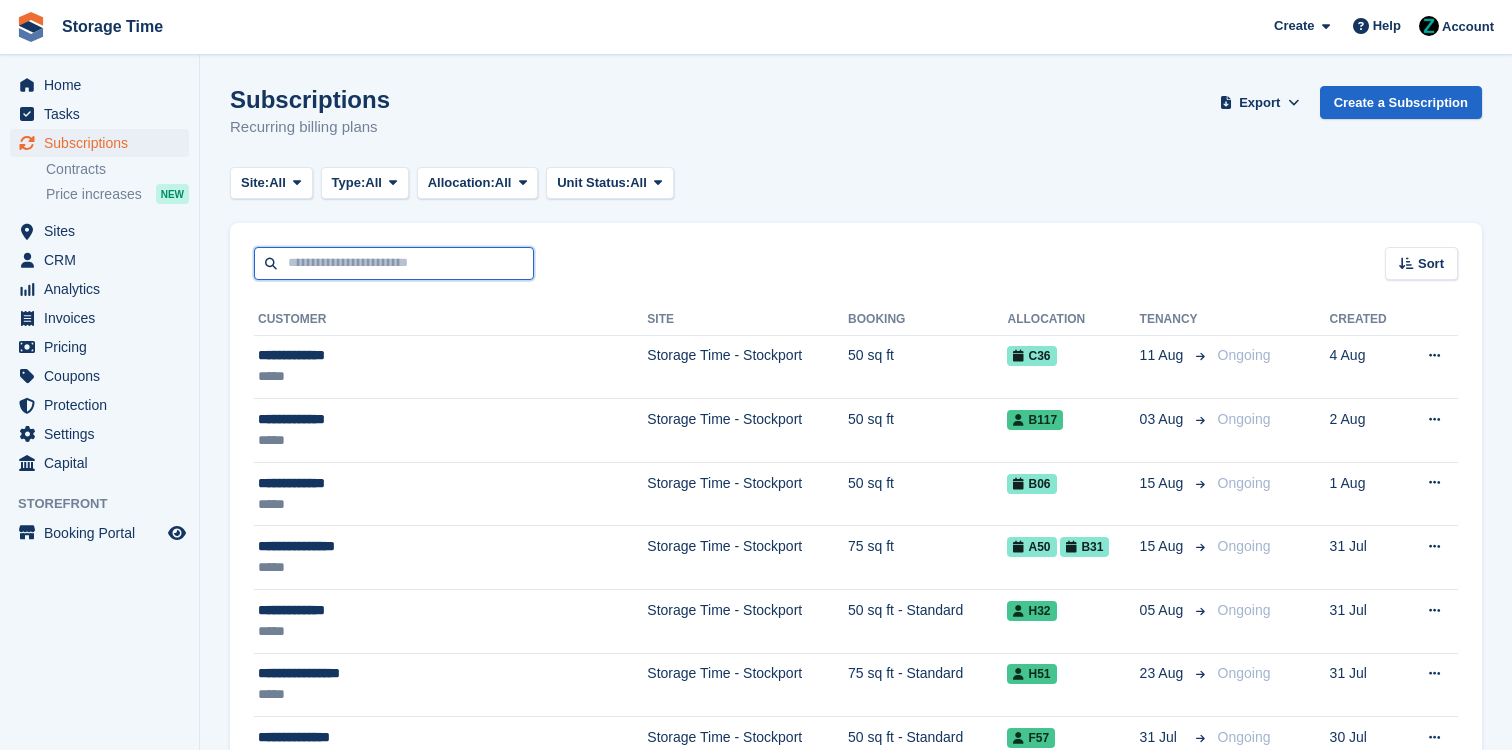 click at bounding box center [394, 263] 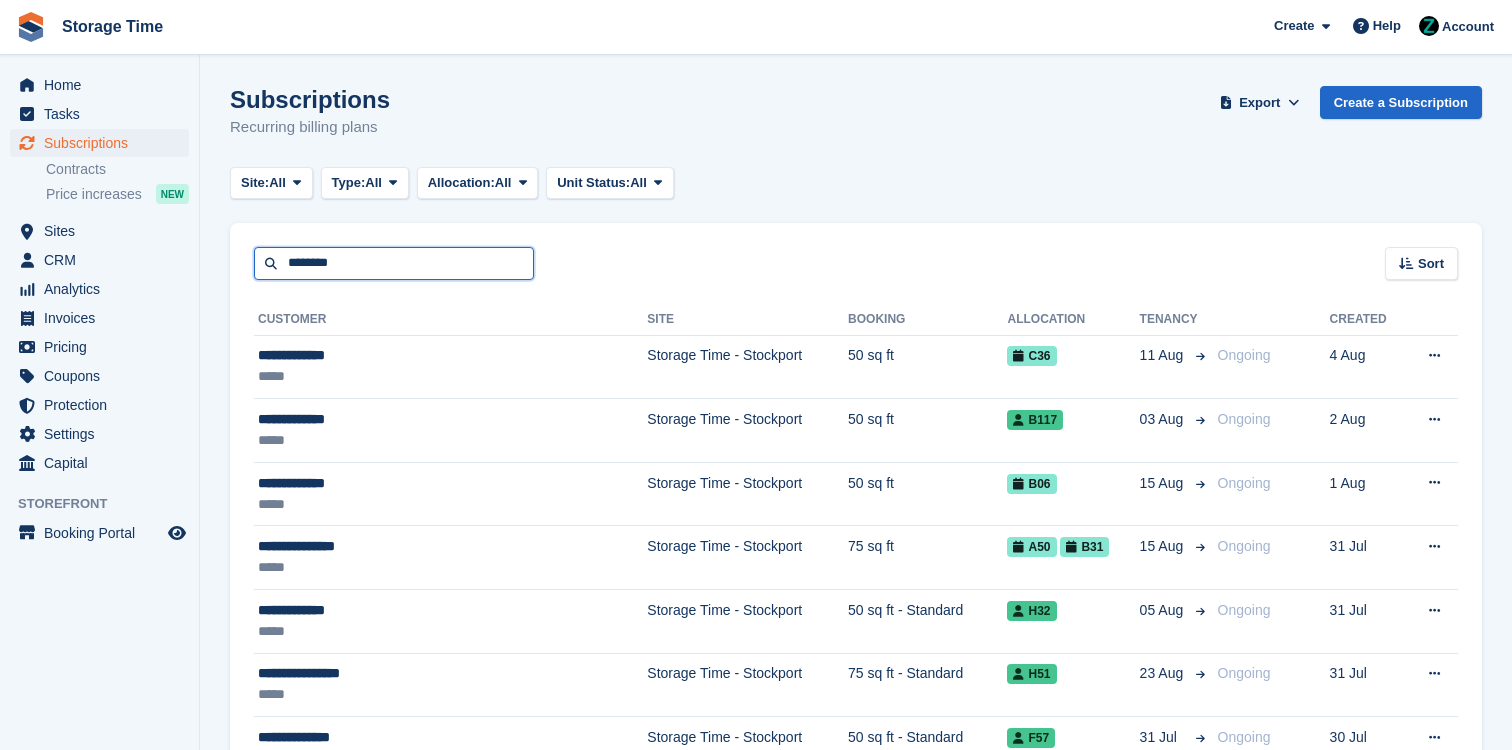 type on "********" 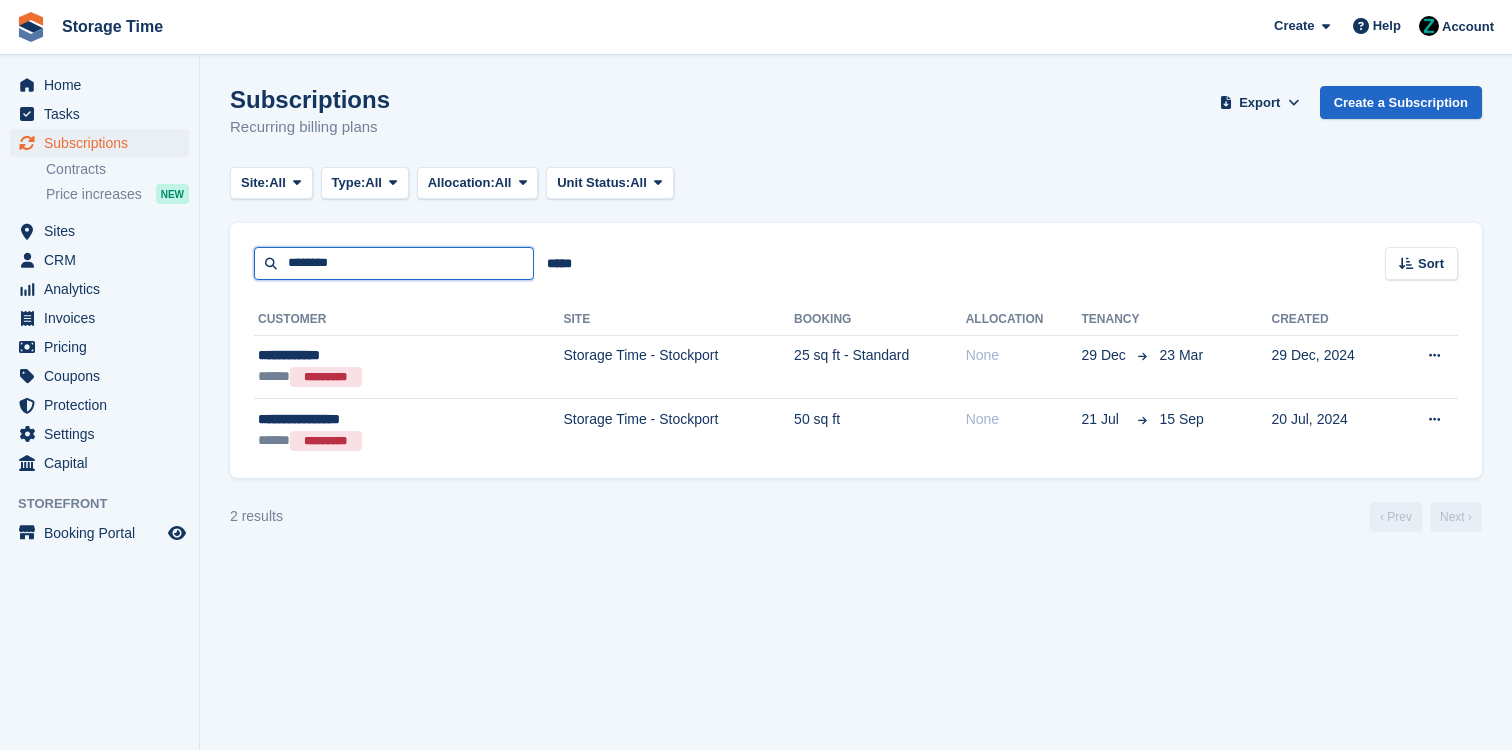 drag, startPoint x: 401, startPoint y: 266, endPoint x: 201, endPoint y: 260, distance: 200.08998 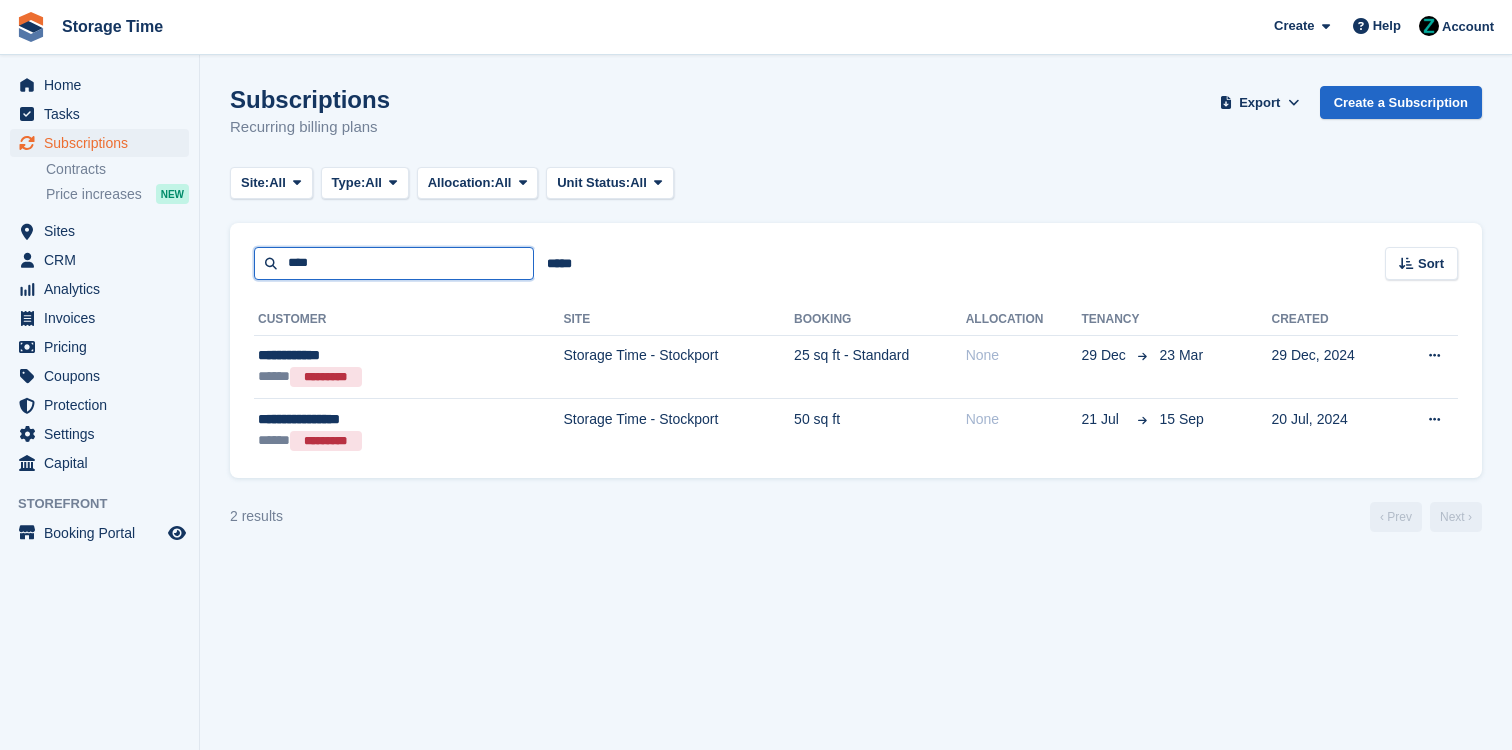 type on "****" 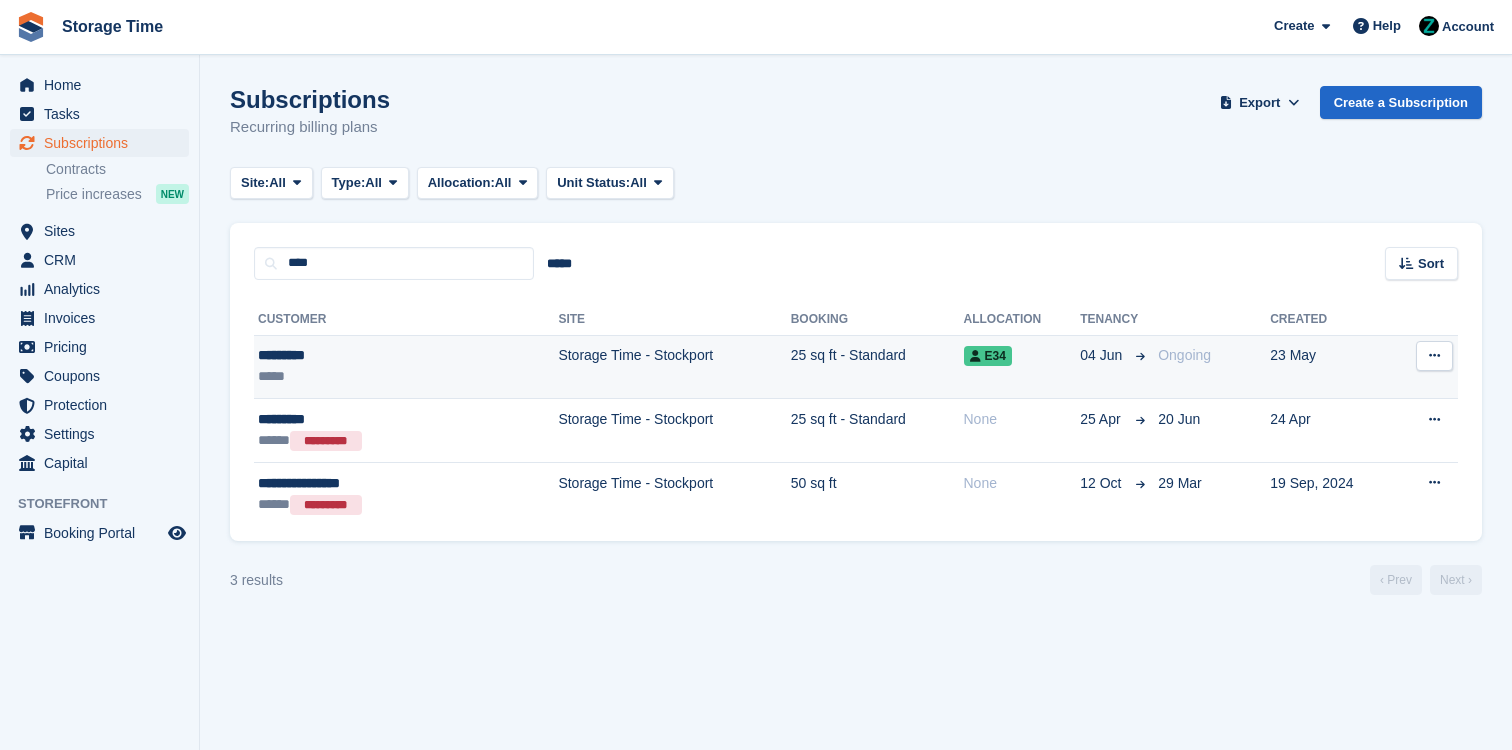 click on "*****" at bounding box center [357, 376] 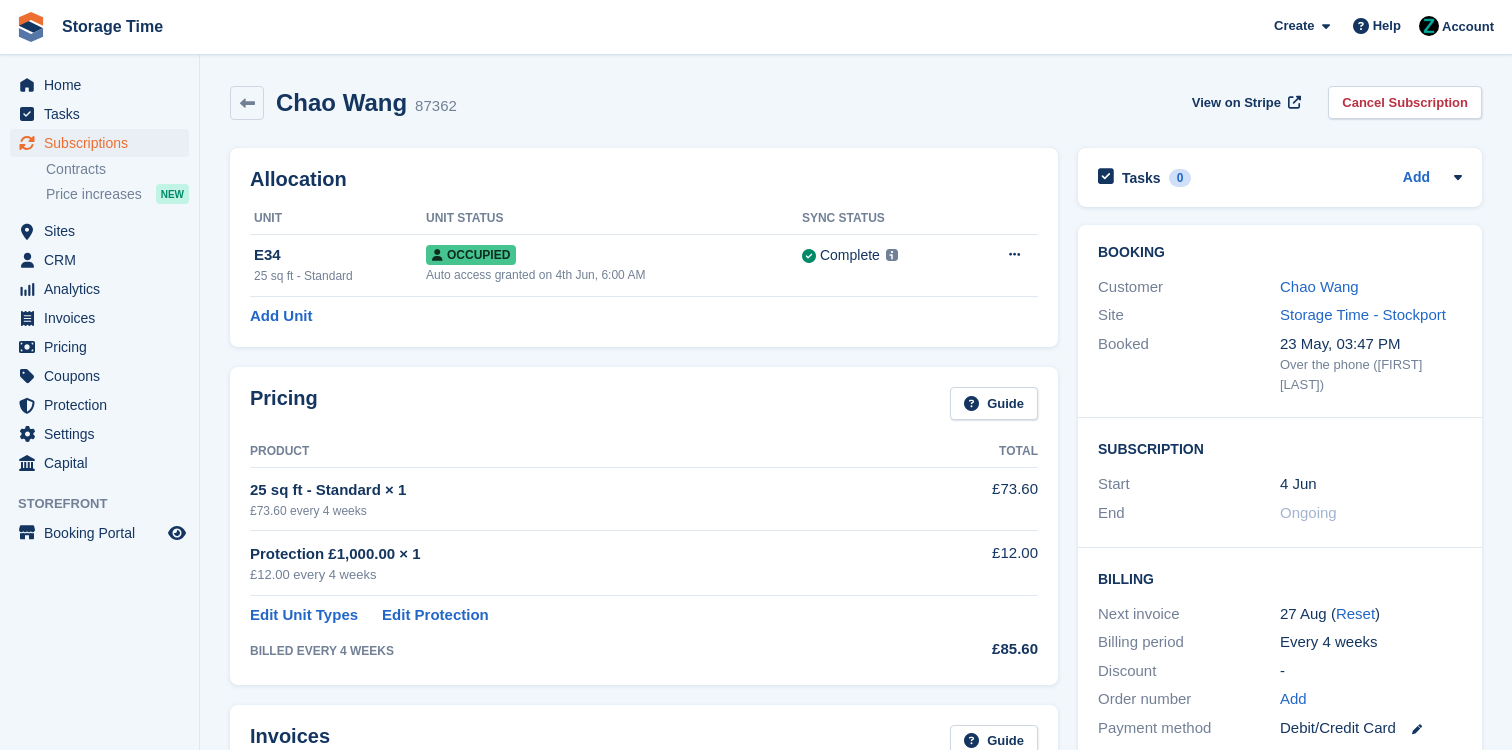 scroll, scrollTop: 0, scrollLeft: 0, axis: both 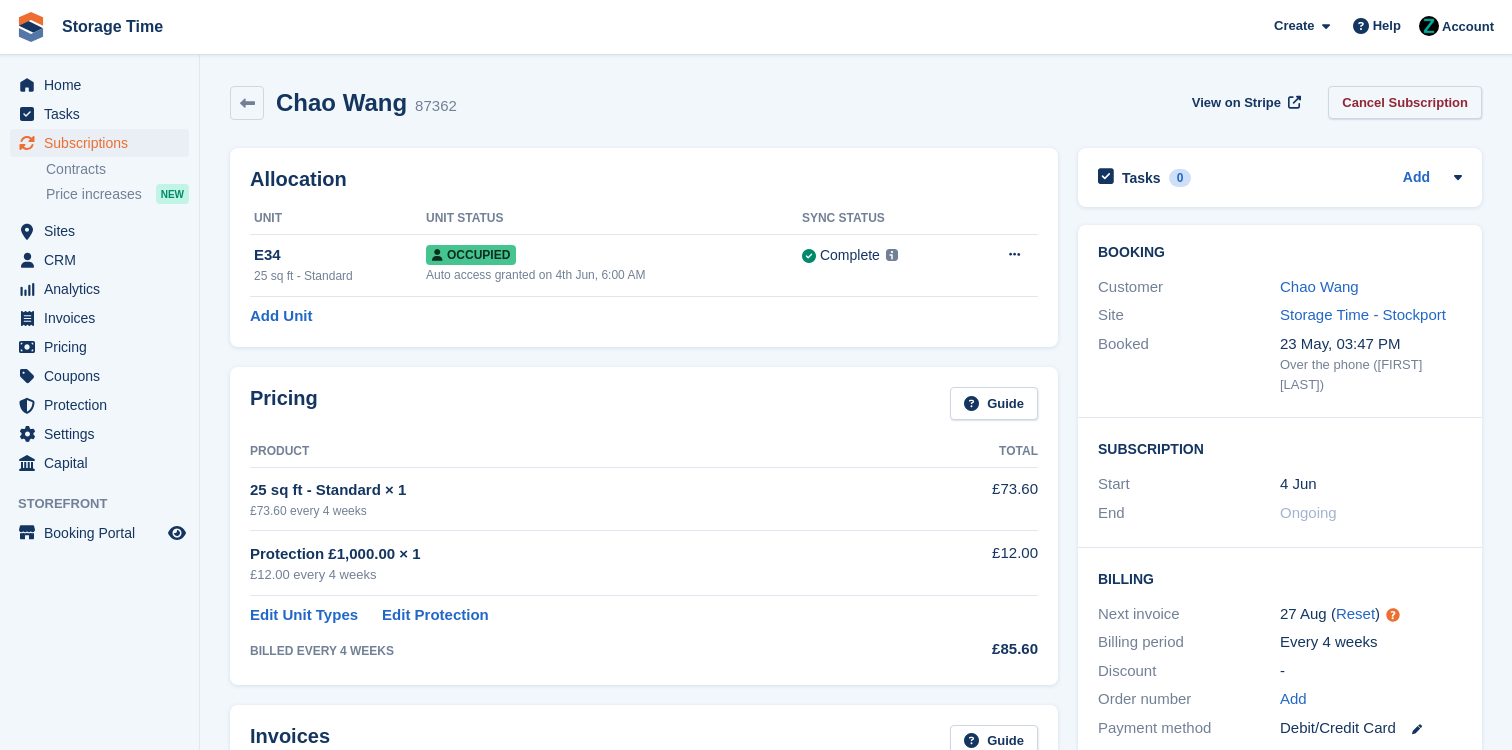 click on "Cancel Subscription" at bounding box center (1405, 102) 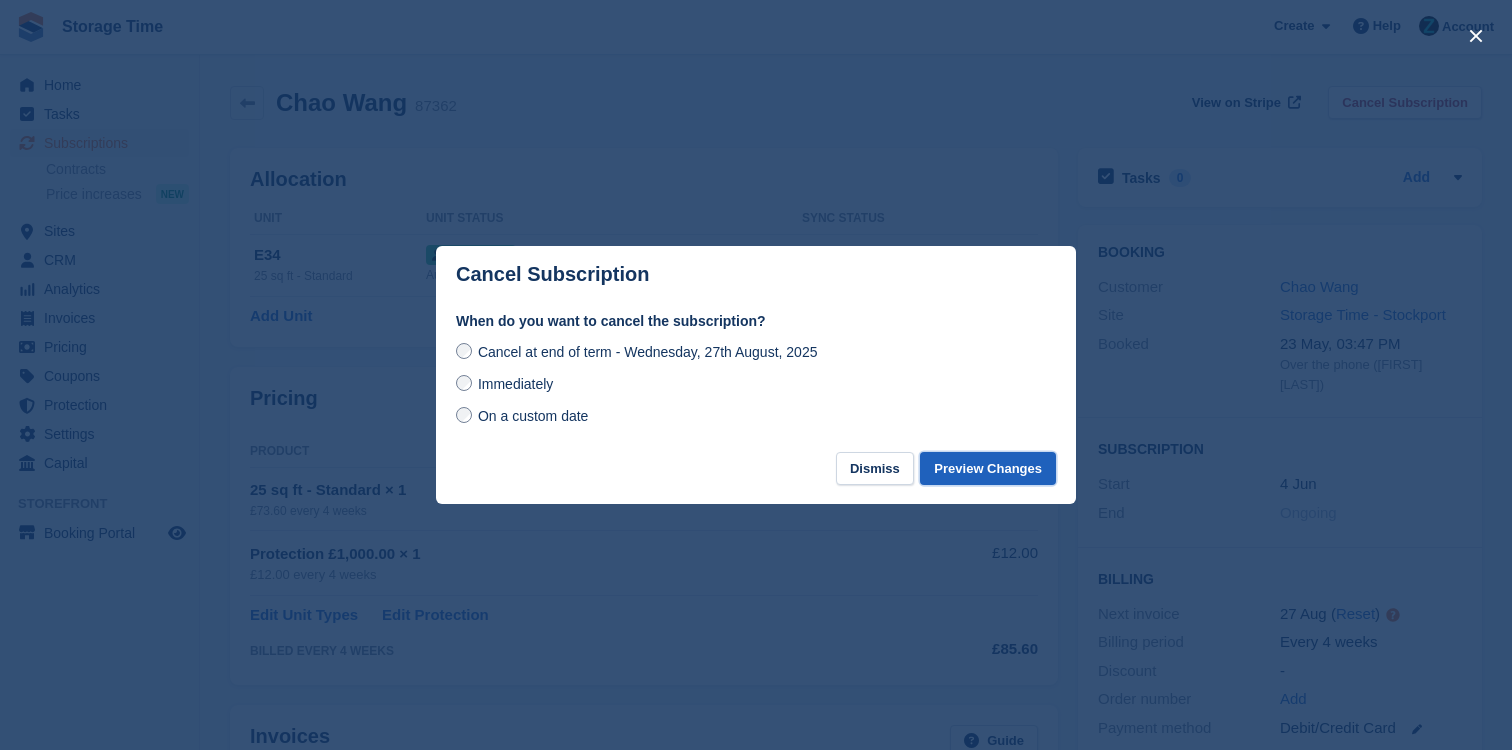 click on "Preview Changes" at bounding box center (988, 468) 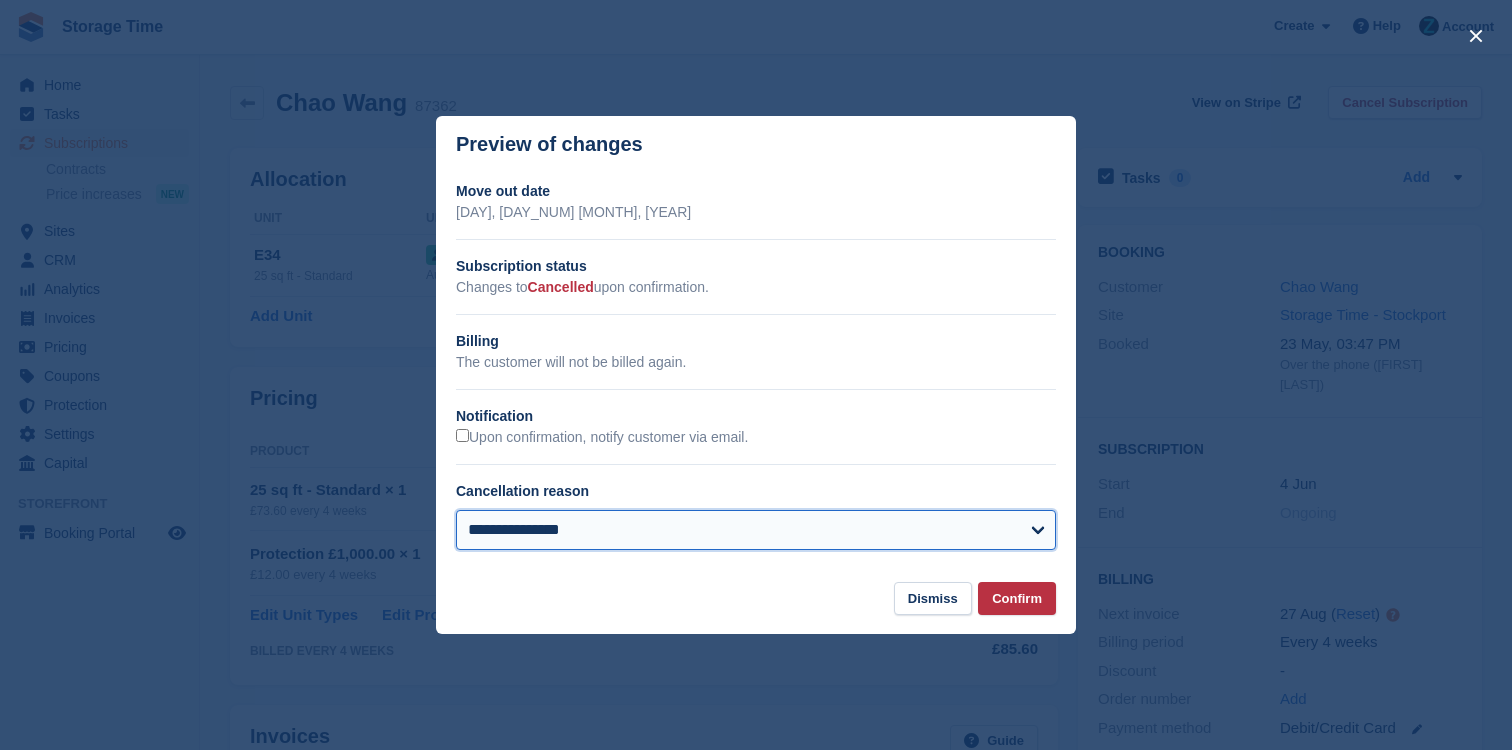 click on "**********" at bounding box center [756, 530] 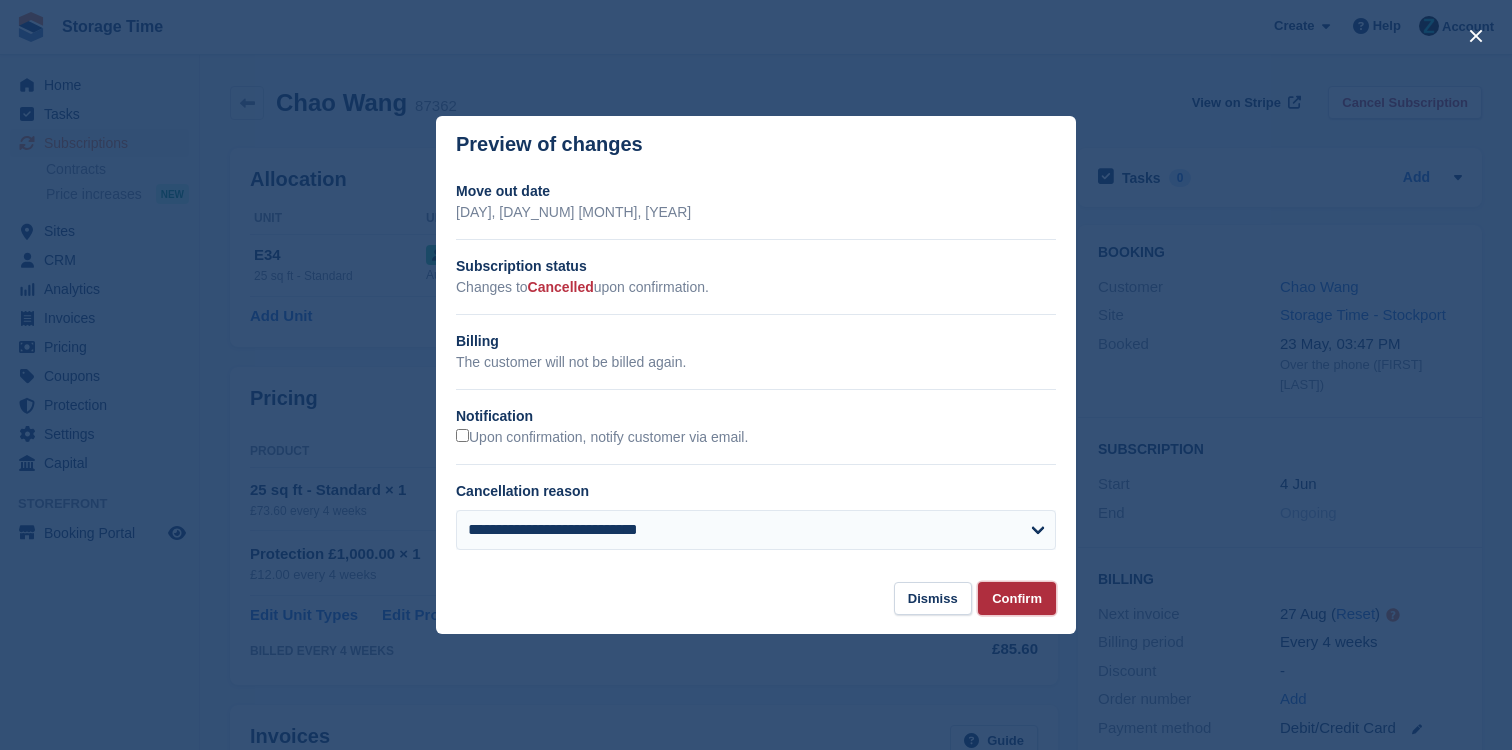 click on "Confirm" at bounding box center (1017, 598) 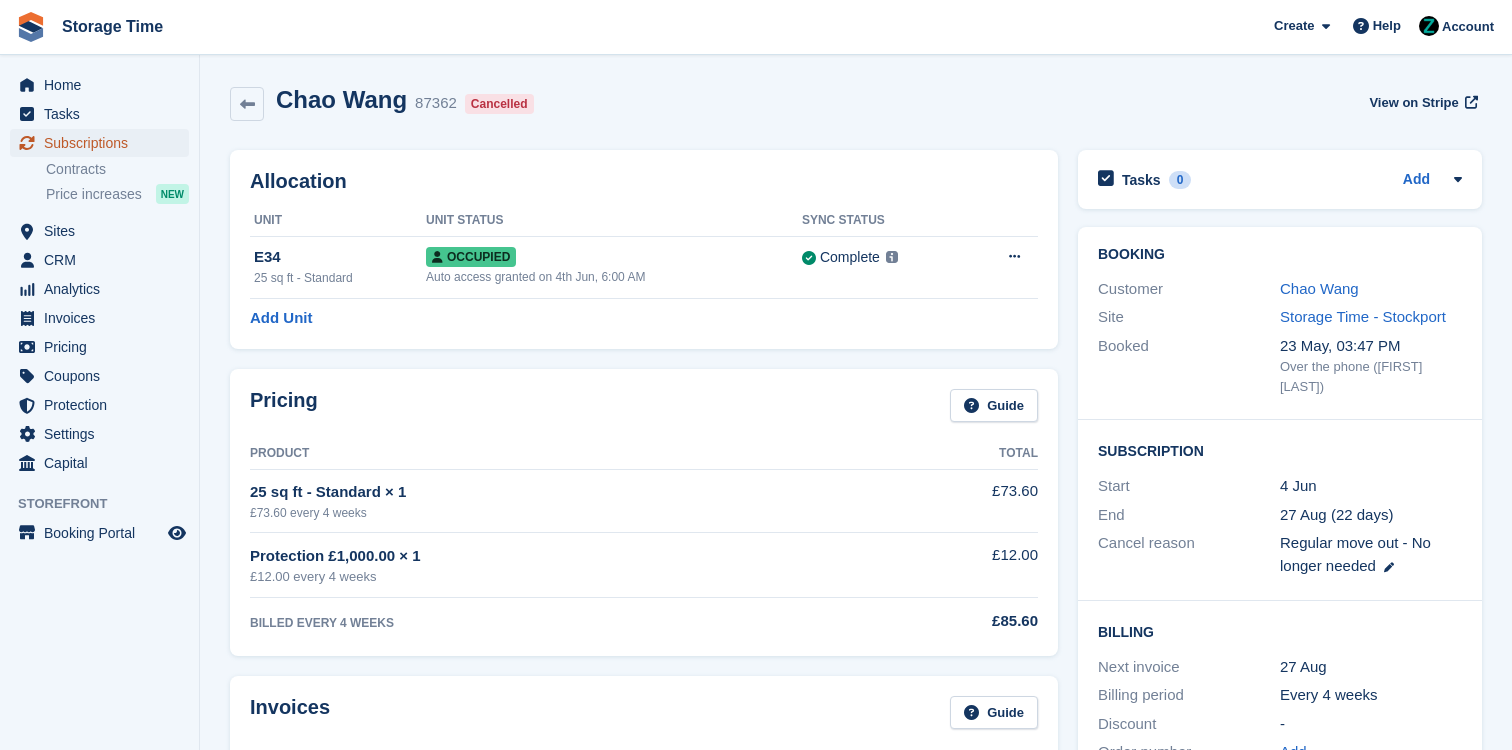 click on "Subscriptions" at bounding box center (104, 143) 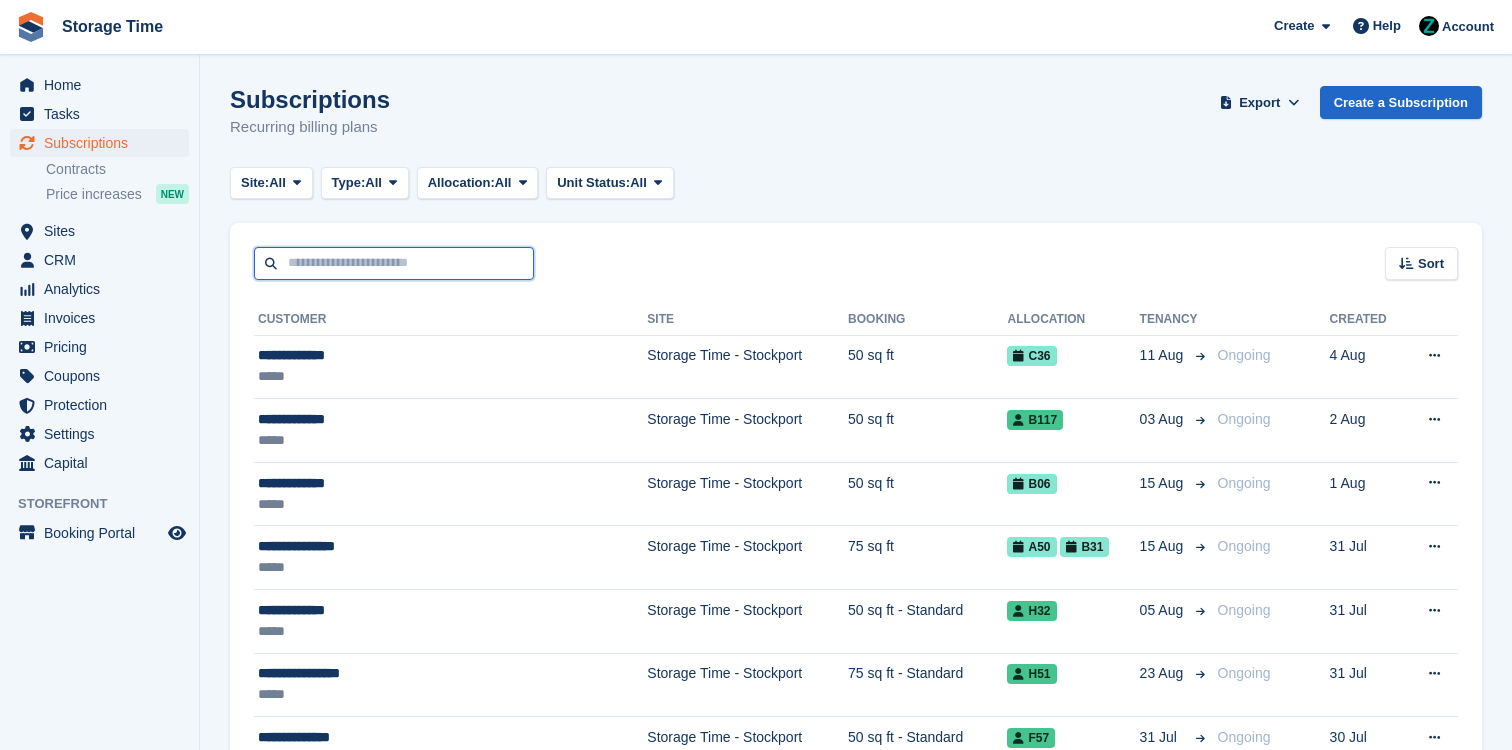 click at bounding box center [394, 263] 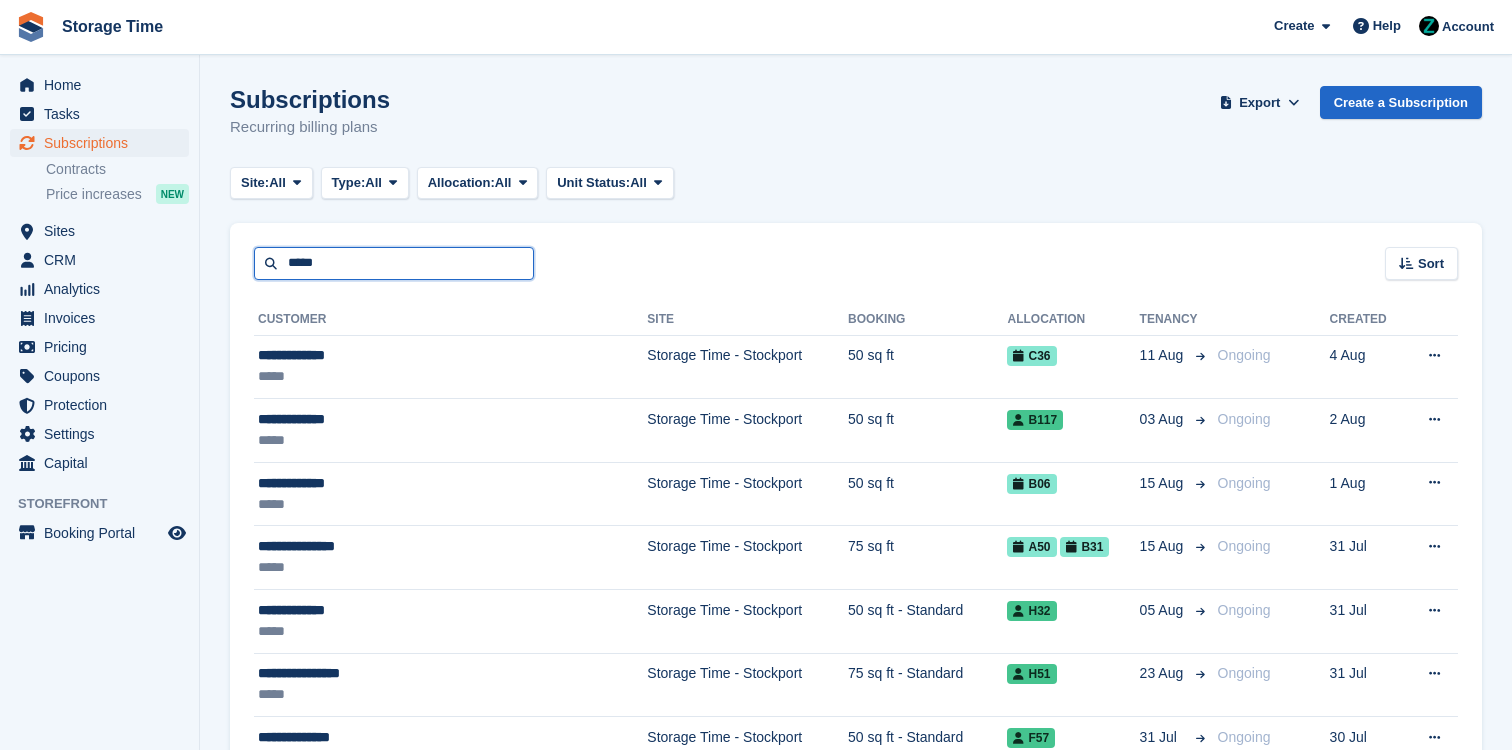 type on "*****" 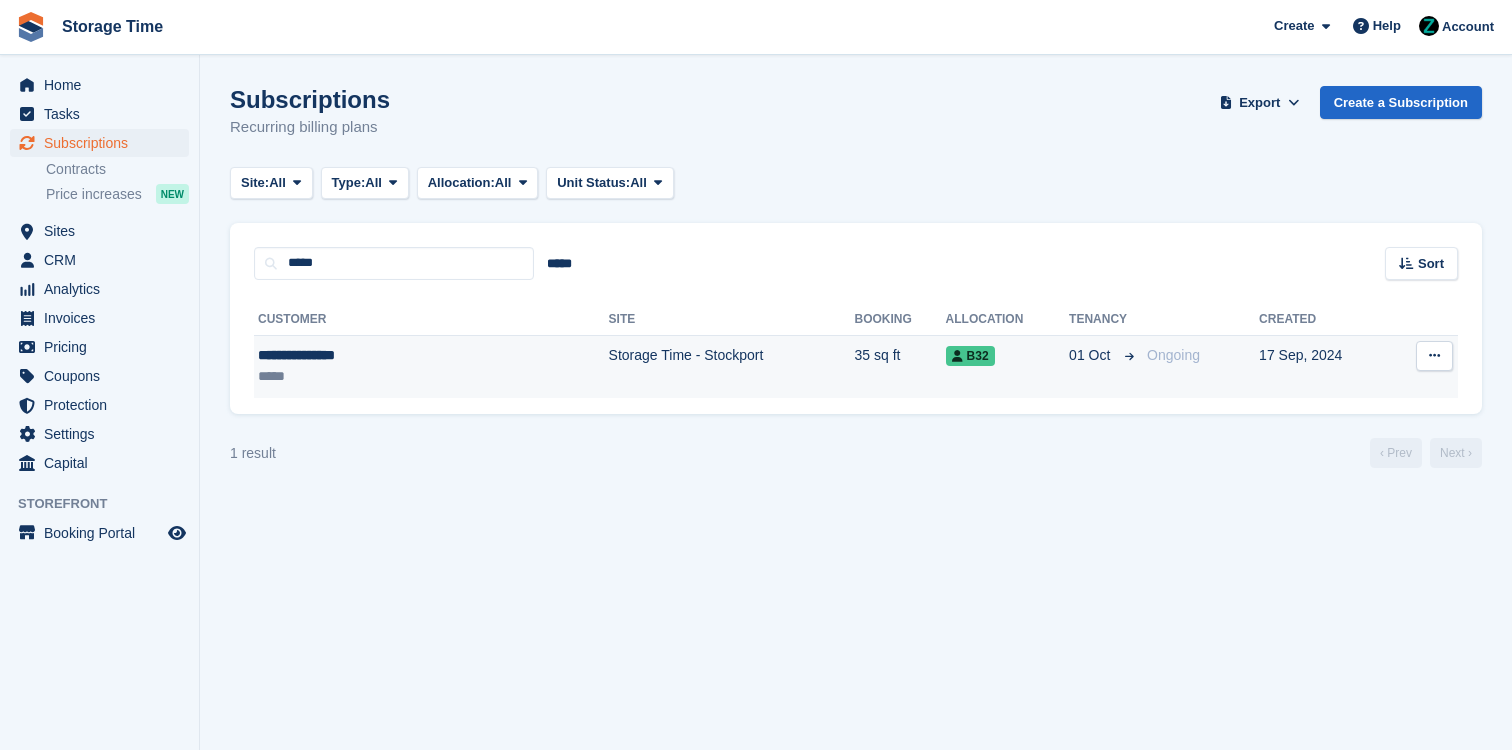 click on "**********" at bounding box center (367, 355) 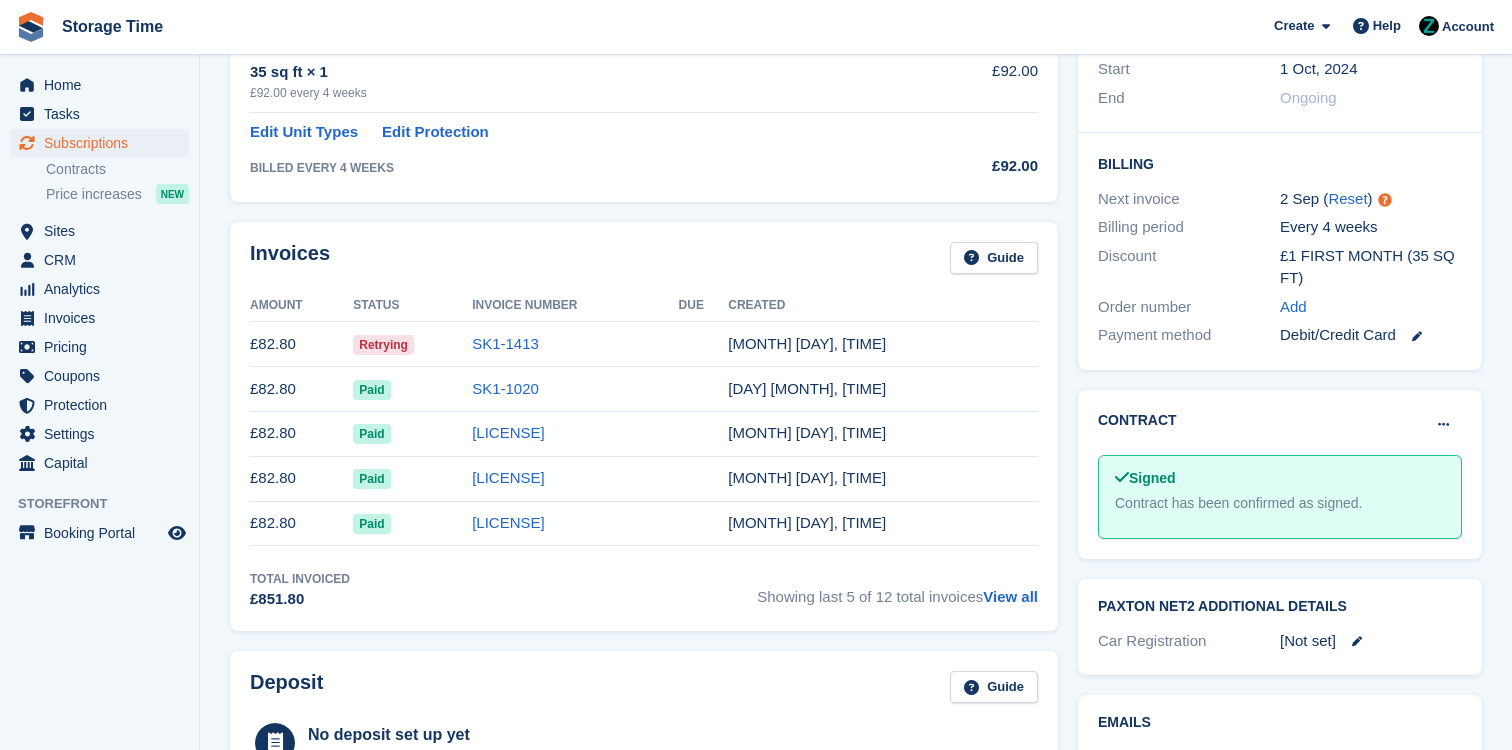 scroll, scrollTop: 419, scrollLeft: 0, axis: vertical 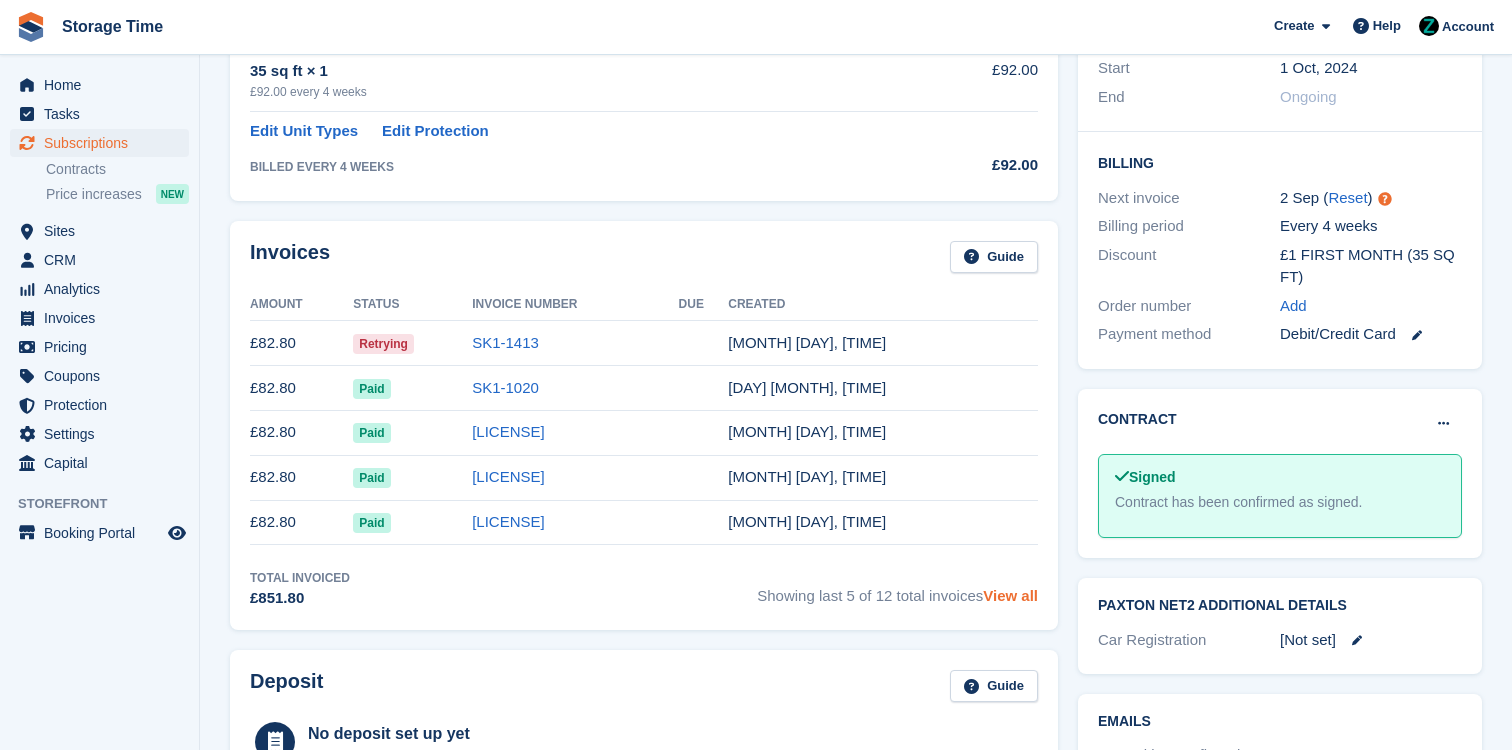 click on "View all" at bounding box center [1010, 595] 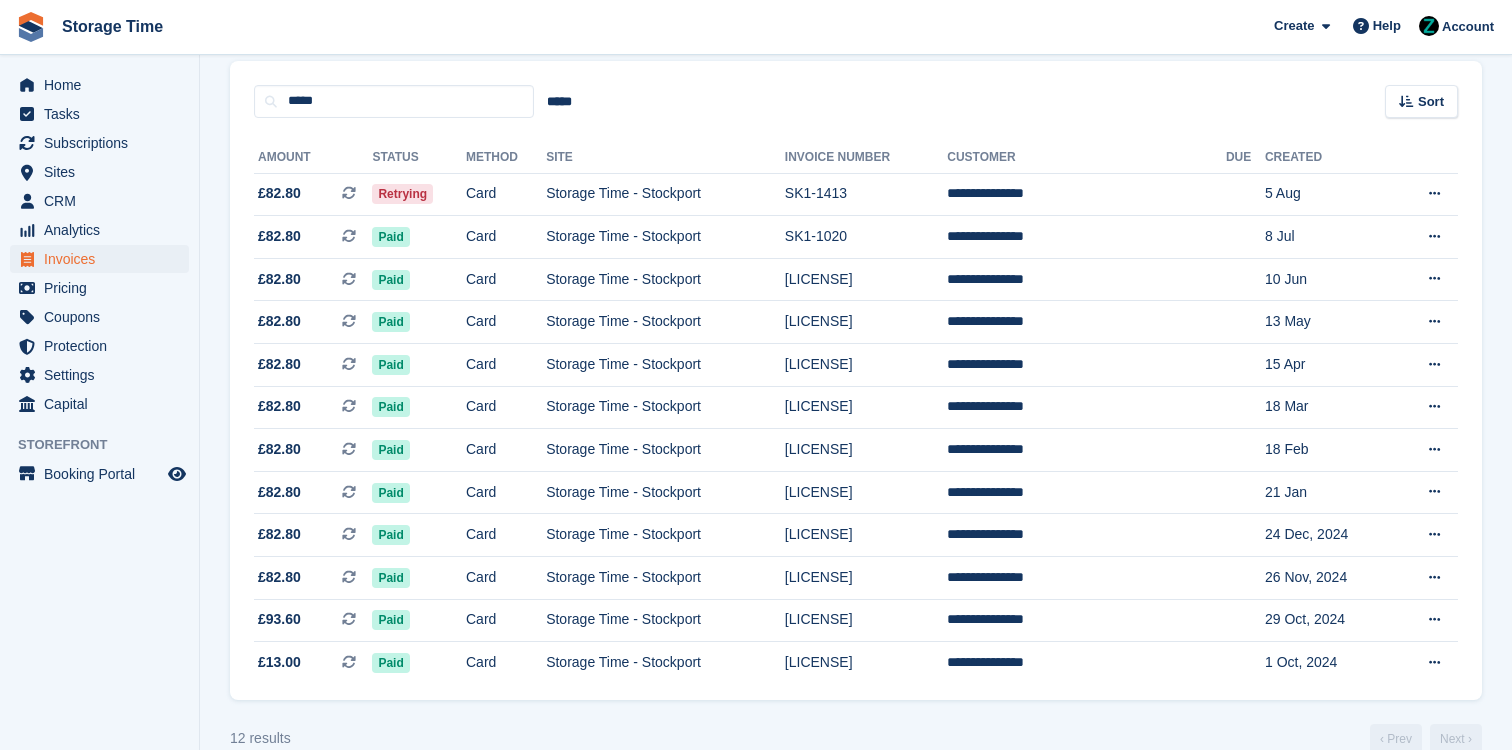 scroll, scrollTop: 196, scrollLeft: 0, axis: vertical 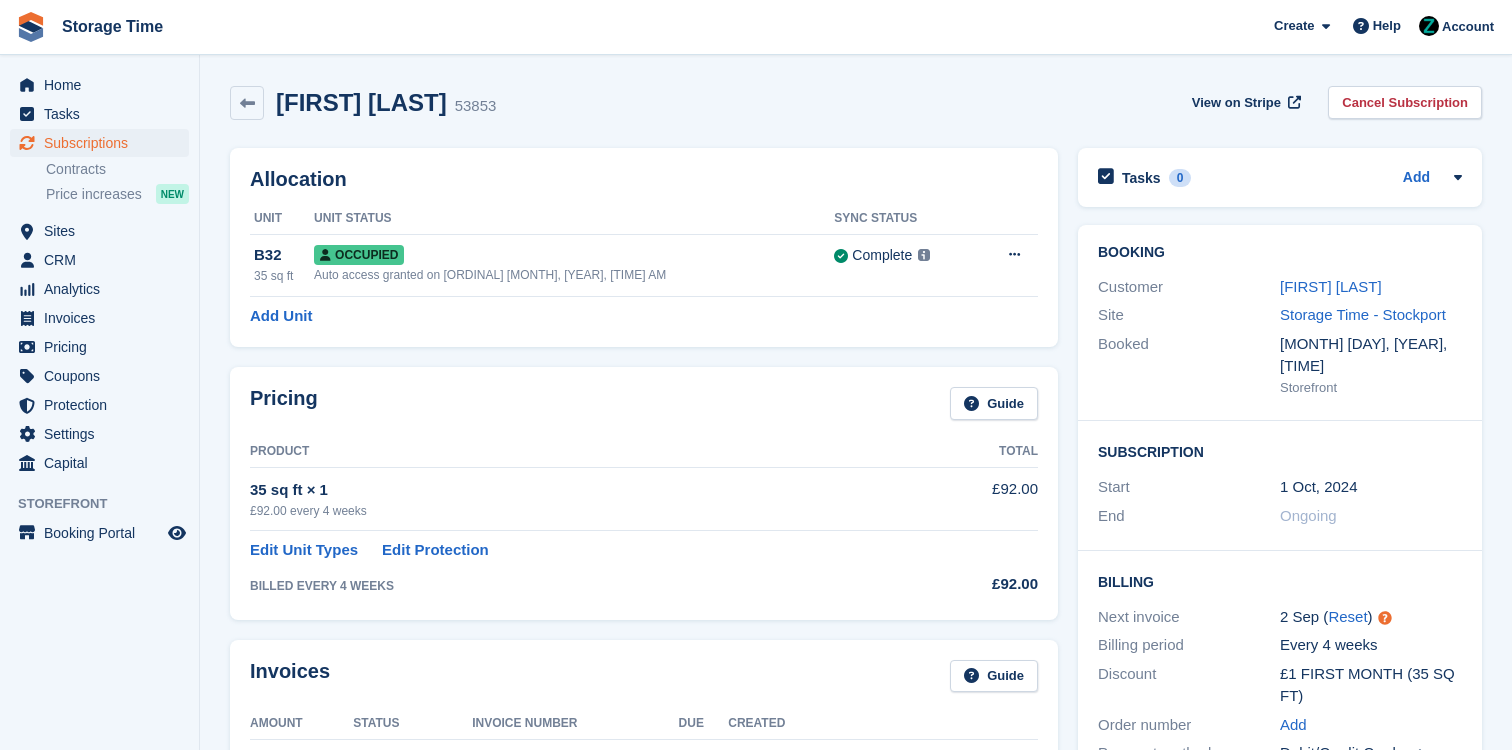 drag, startPoint x: 463, startPoint y: 104, endPoint x: 345, endPoint y: 108, distance: 118.06778 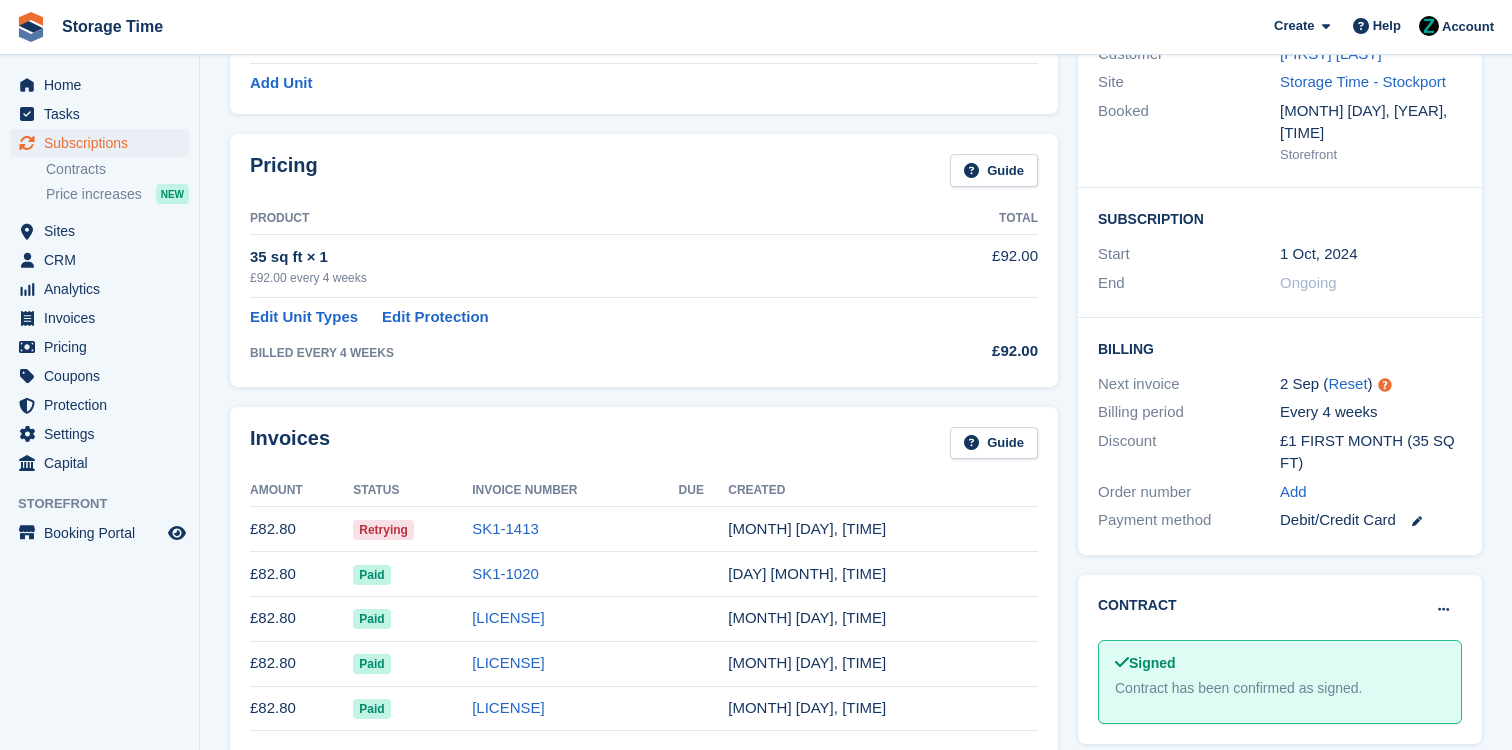 scroll, scrollTop: 259, scrollLeft: 0, axis: vertical 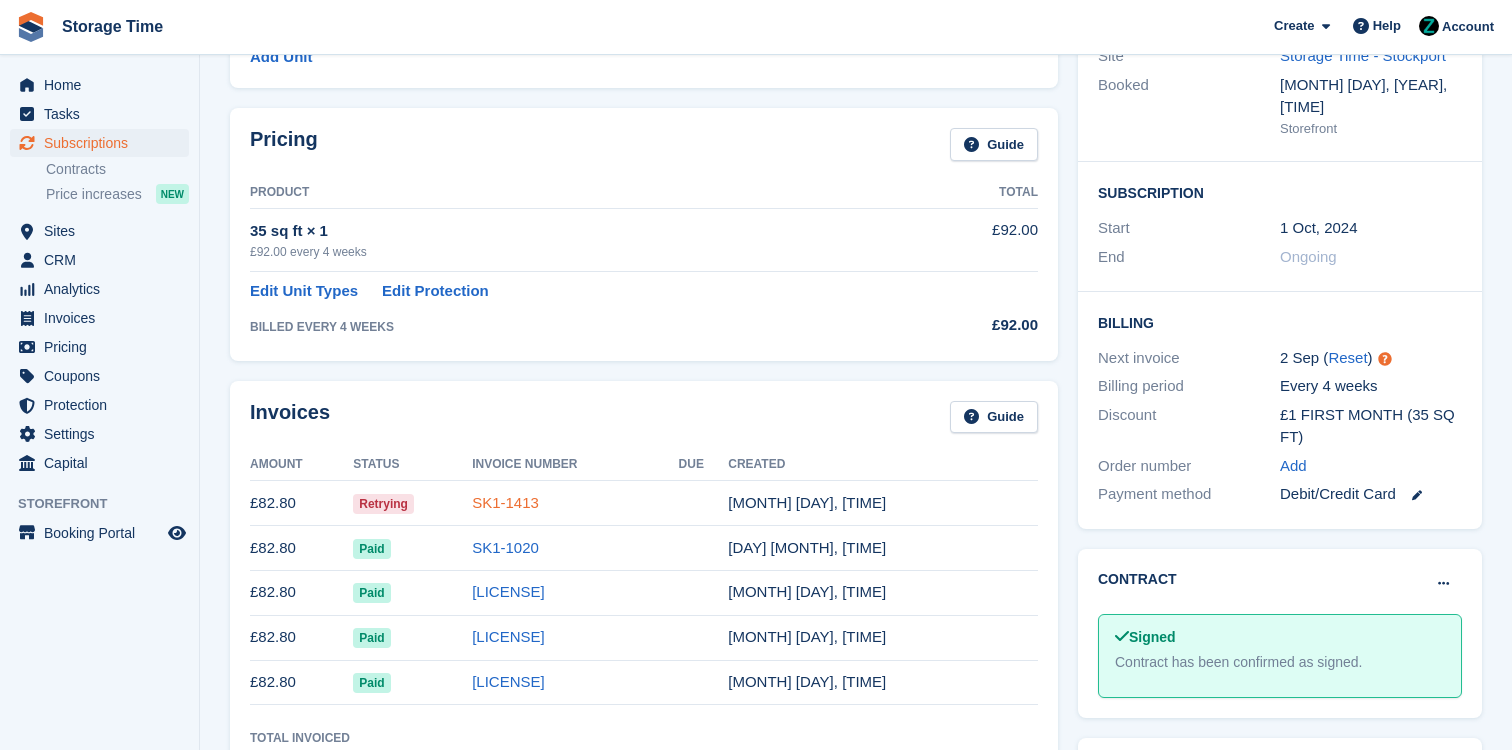 click on "SK1-1413" at bounding box center [505, 502] 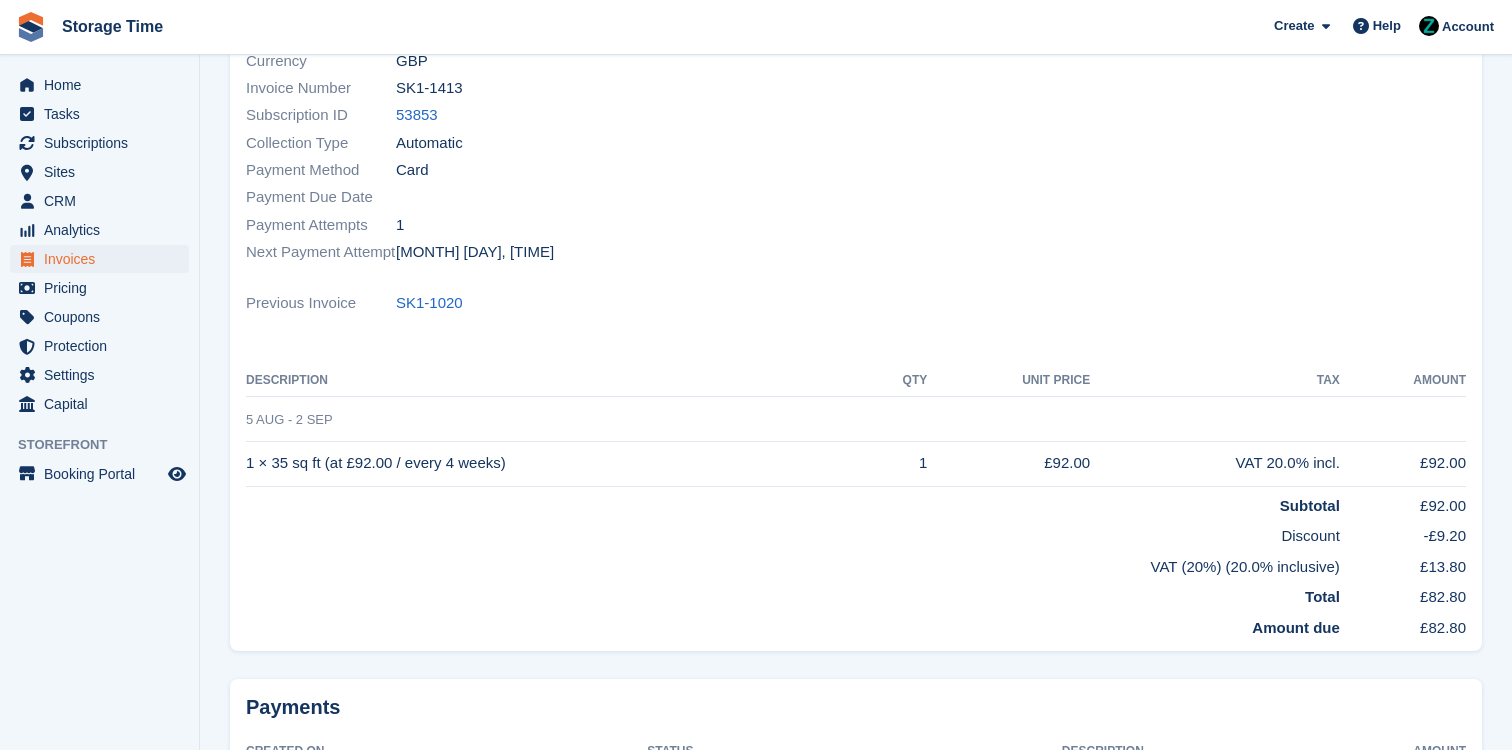 scroll, scrollTop: 0, scrollLeft: 0, axis: both 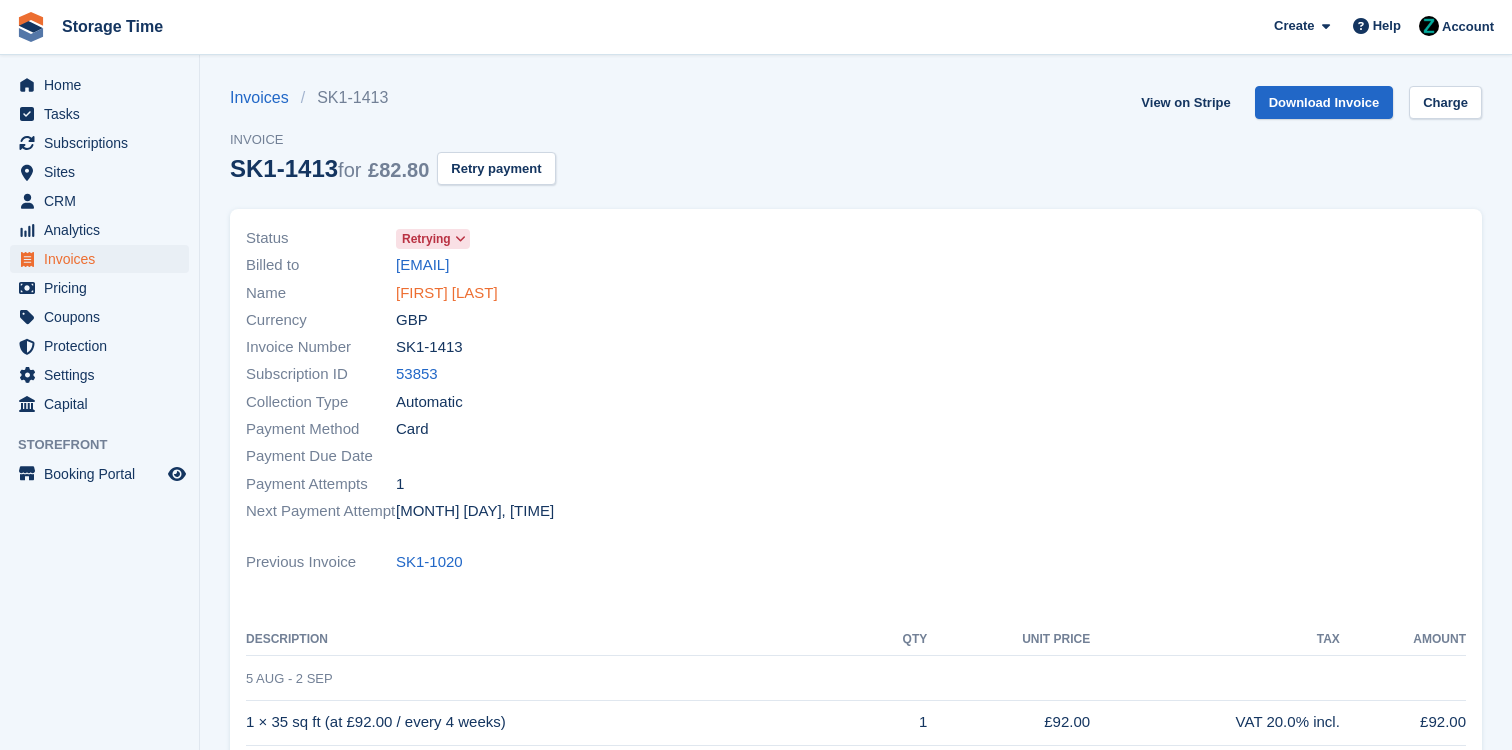 click on "Marai Abuzakouk" at bounding box center [447, 293] 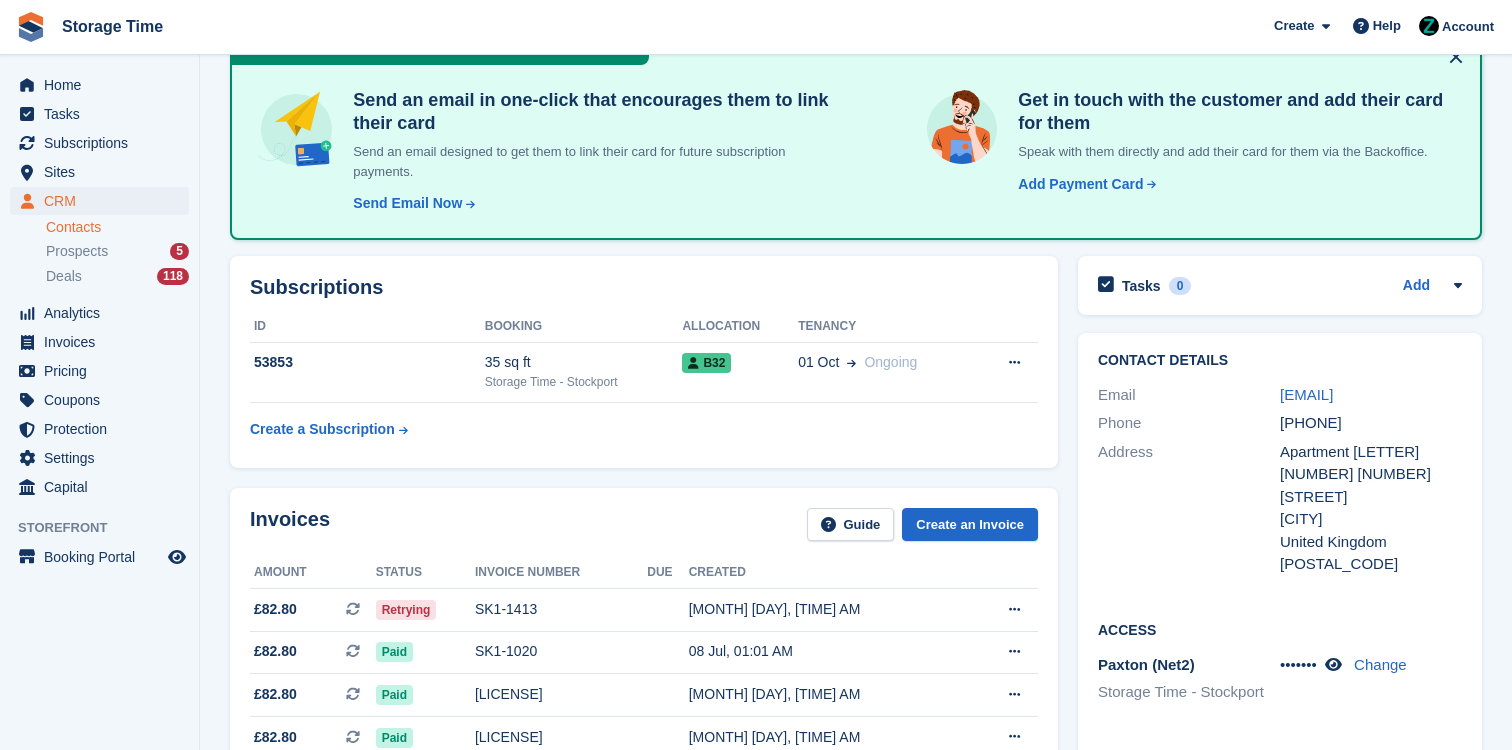 scroll, scrollTop: 132, scrollLeft: 0, axis: vertical 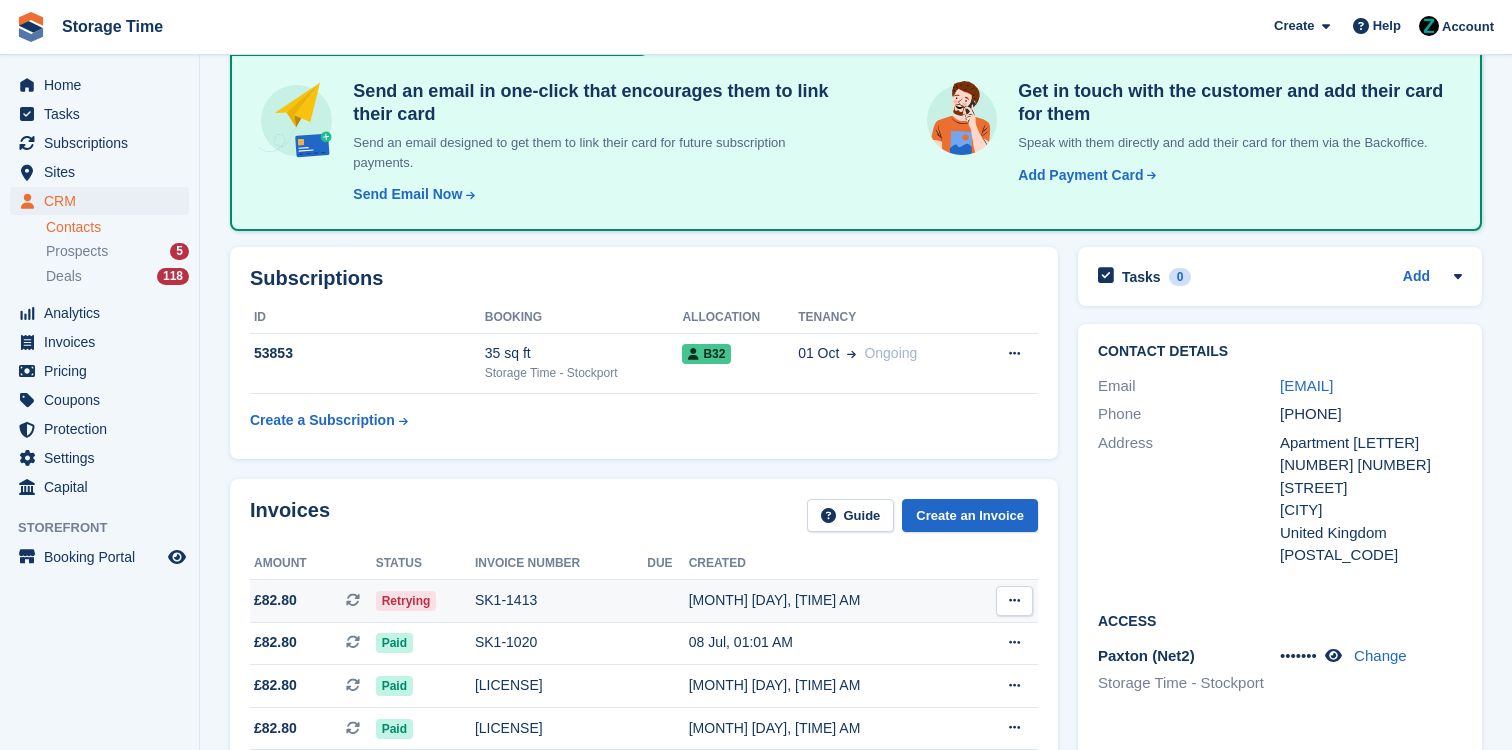 click at bounding box center (667, 600) 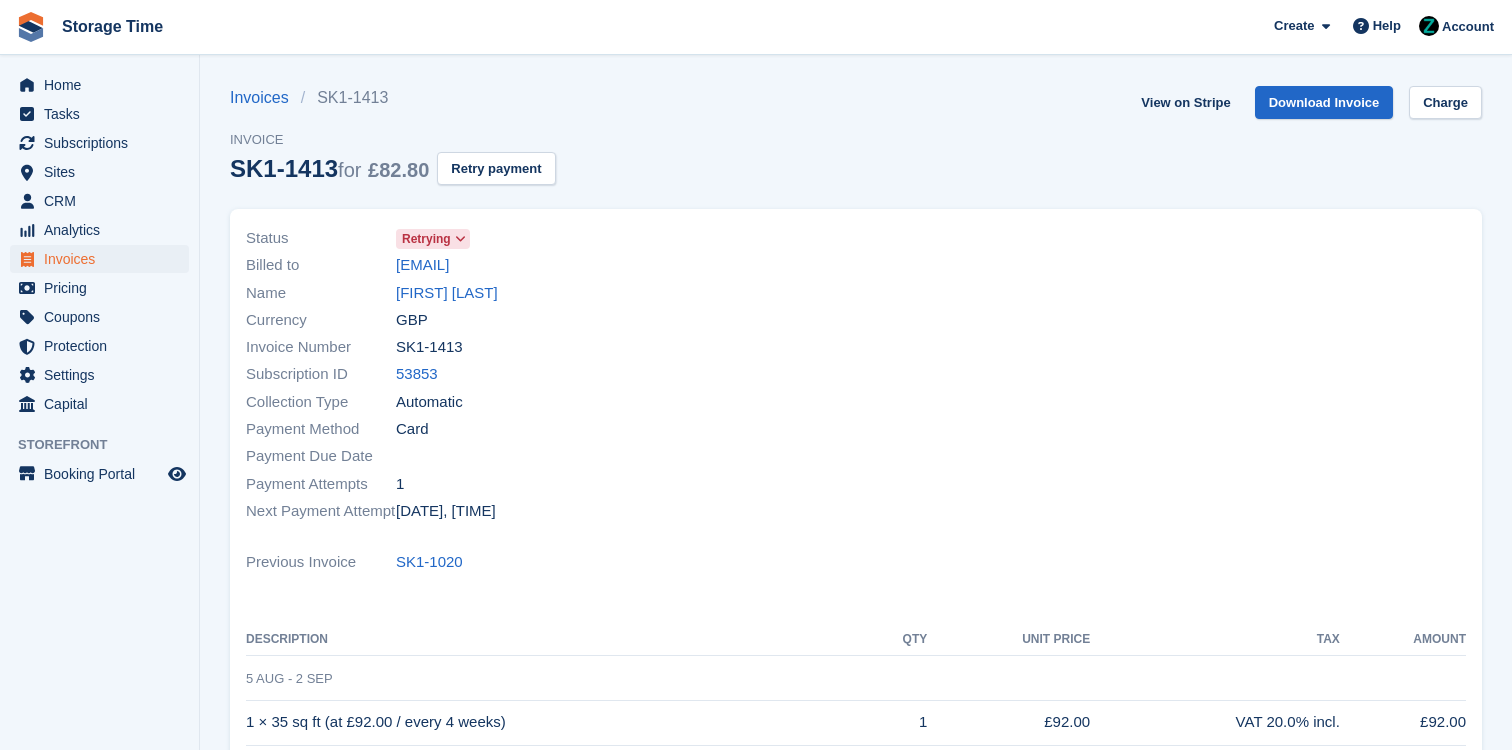scroll, scrollTop: 0, scrollLeft: 0, axis: both 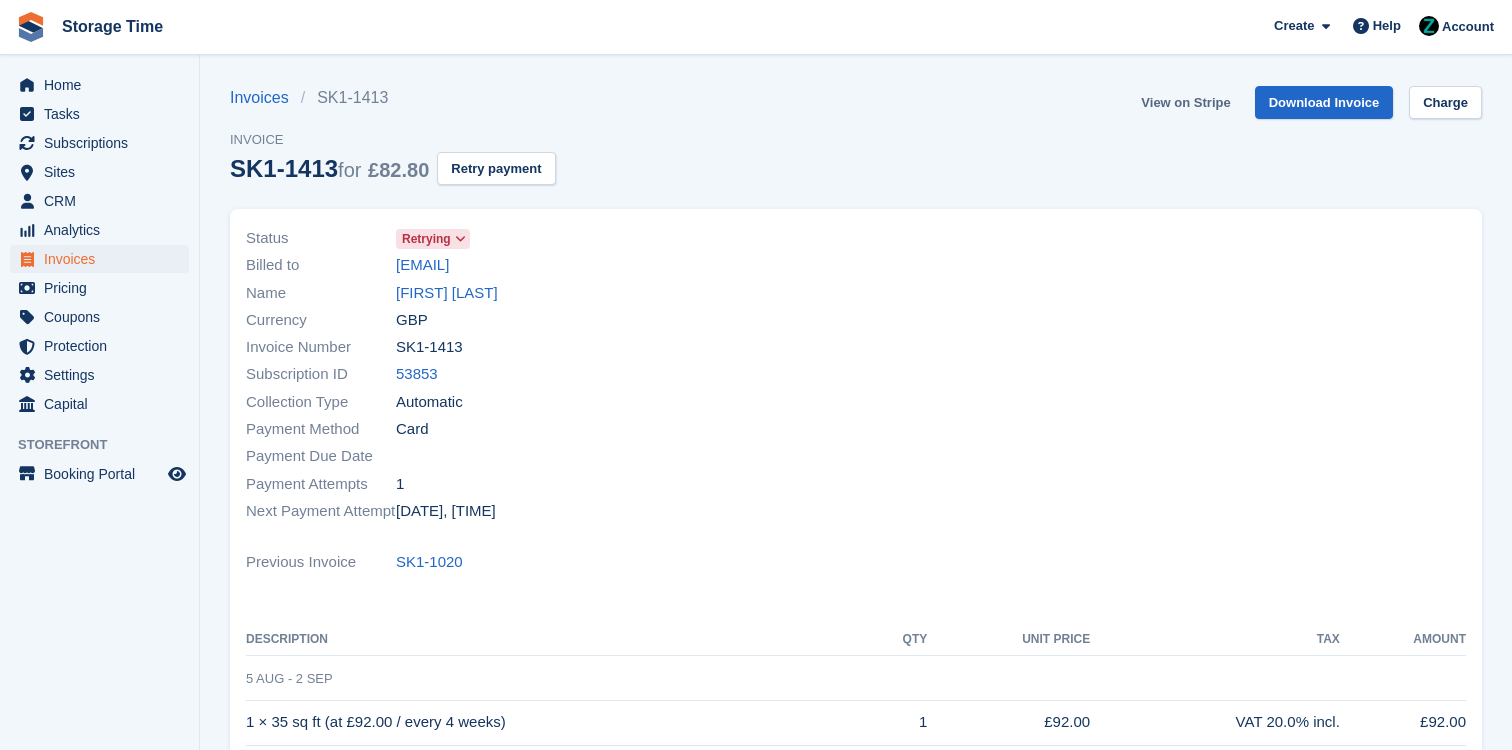 click on "View on Stripe" at bounding box center [1185, 102] 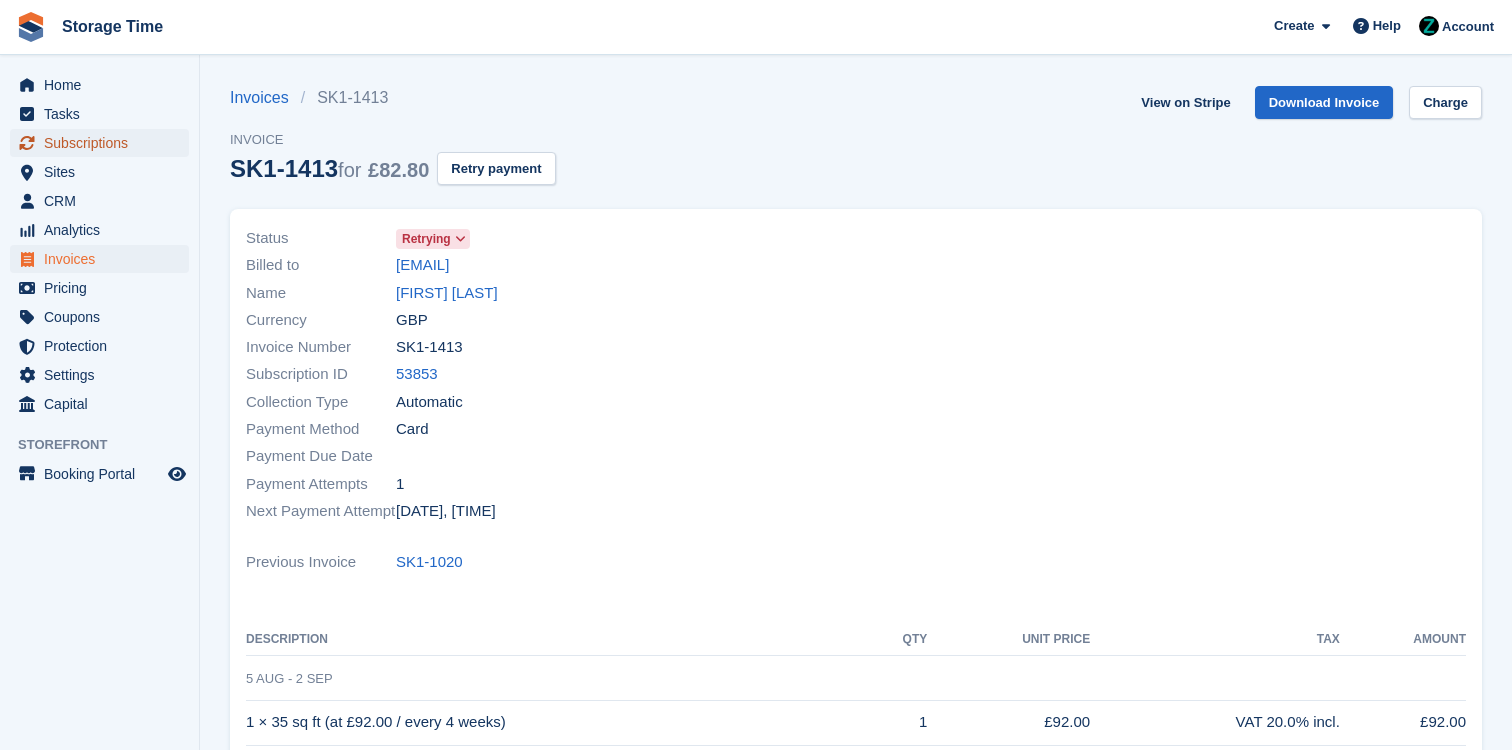 click on "Subscriptions" at bounding box center (104, 143) 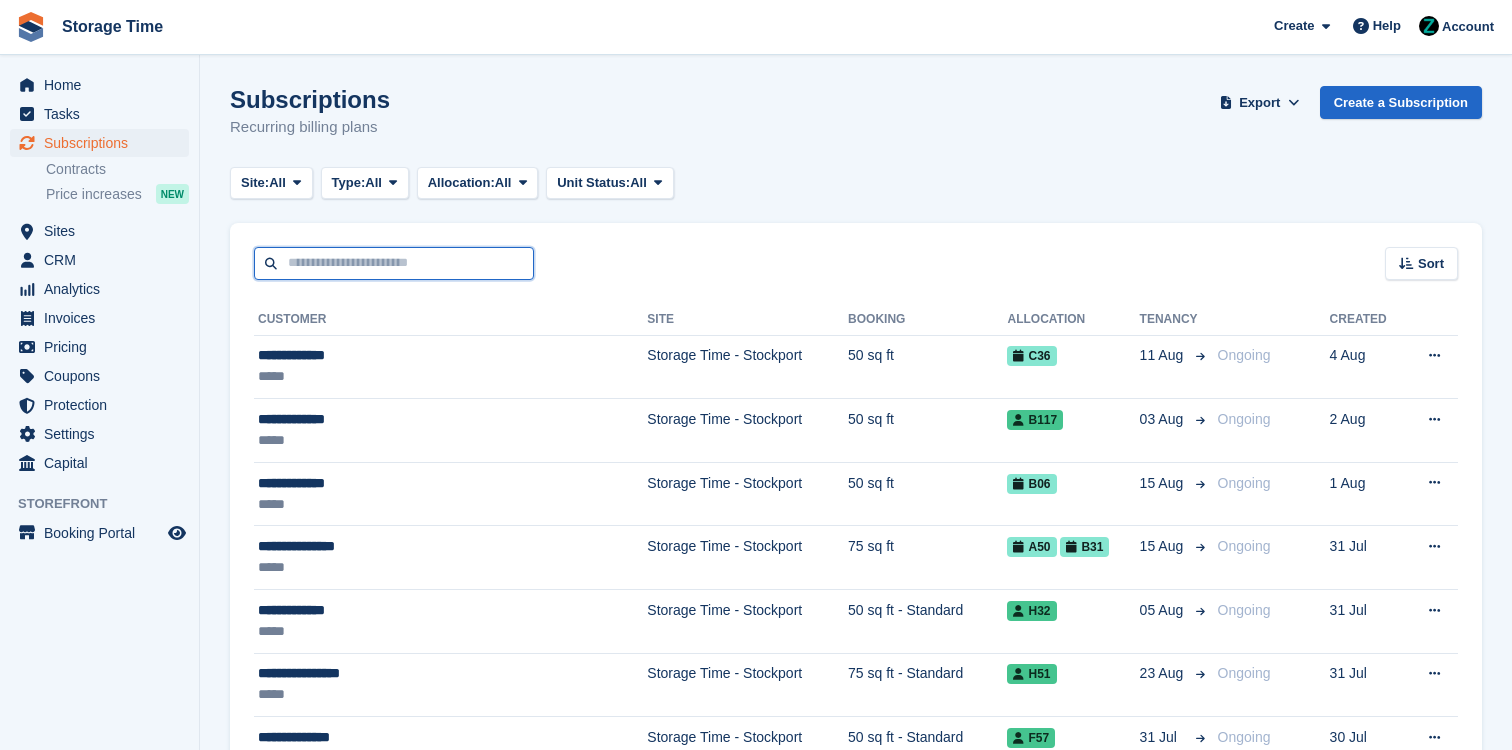 click at bounding box center [394, 263] 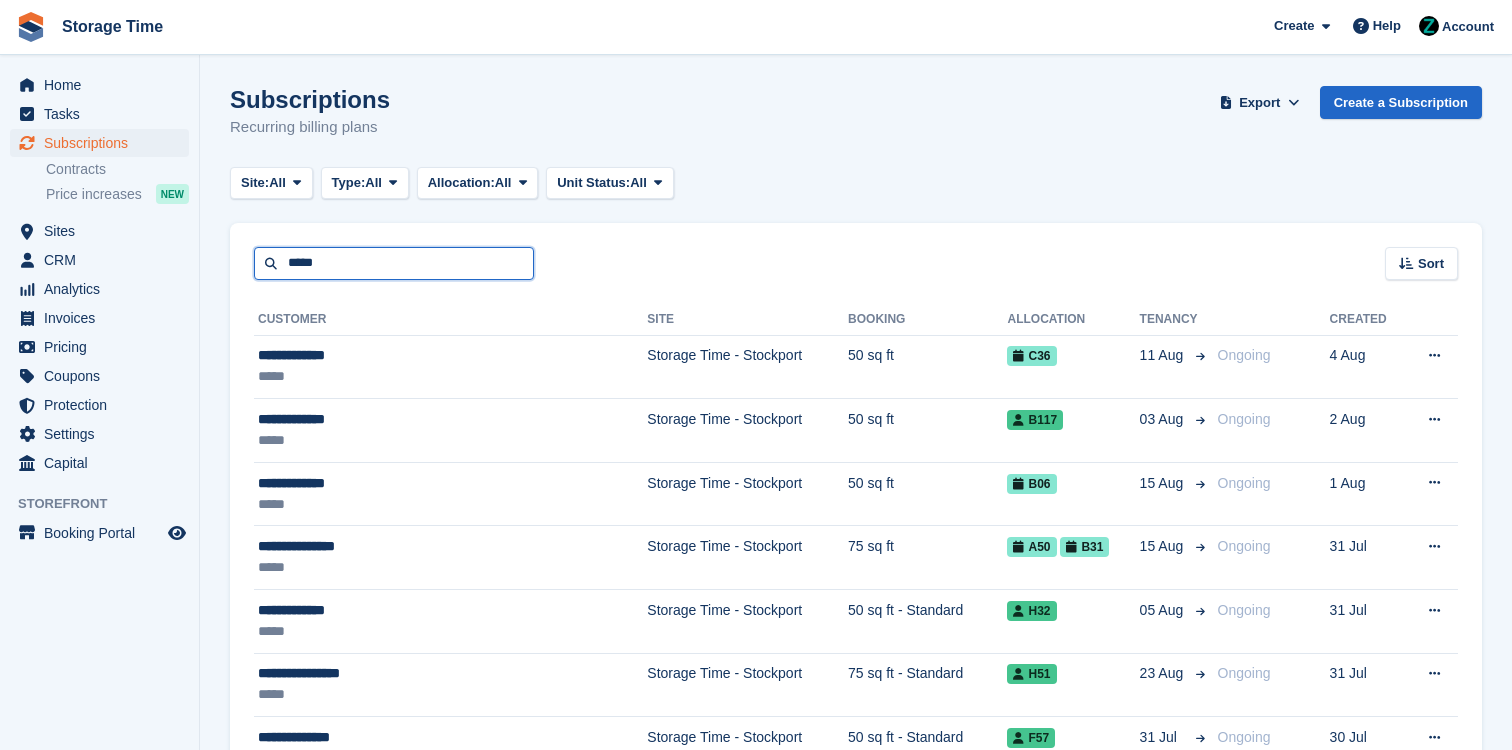 type on "*****" 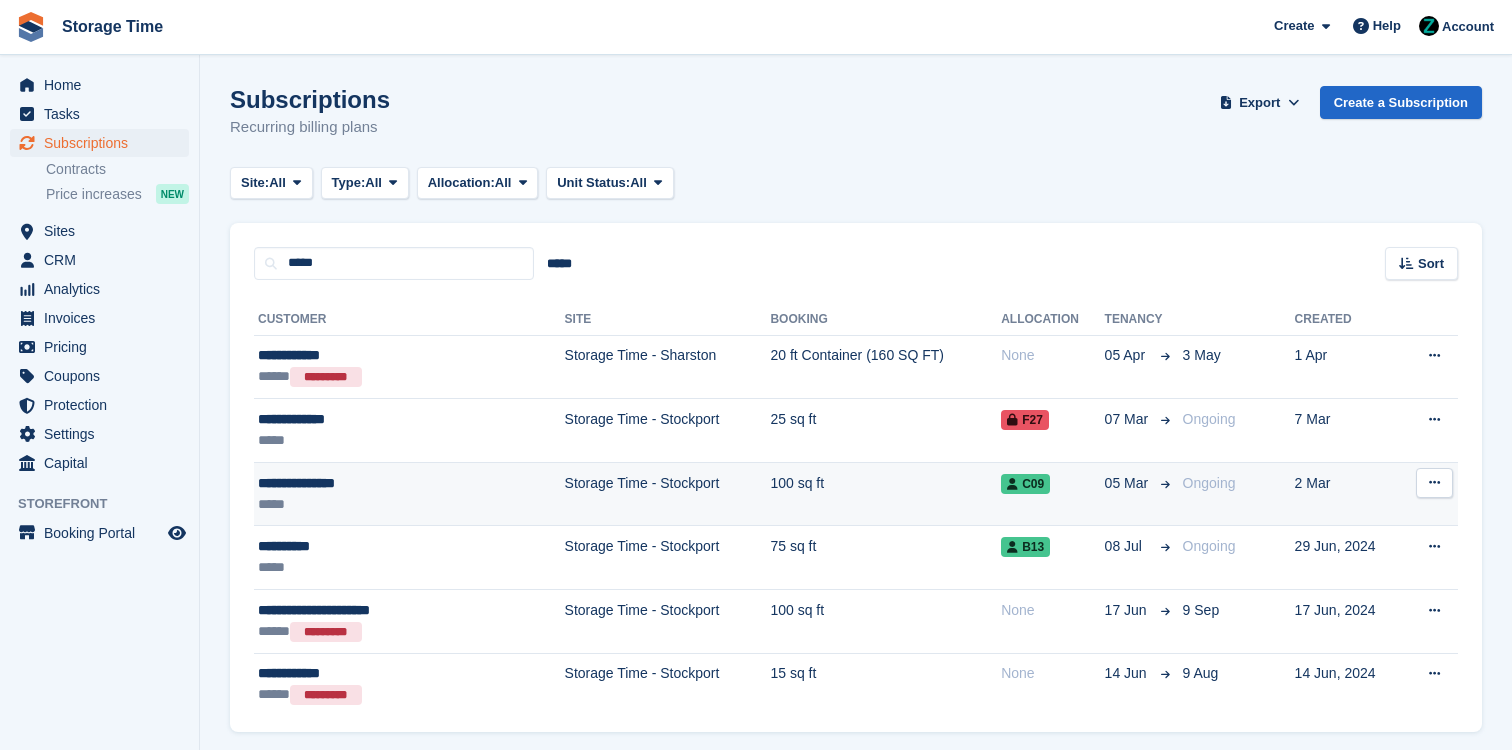 click on "*****" at bounding box center (373, 504) 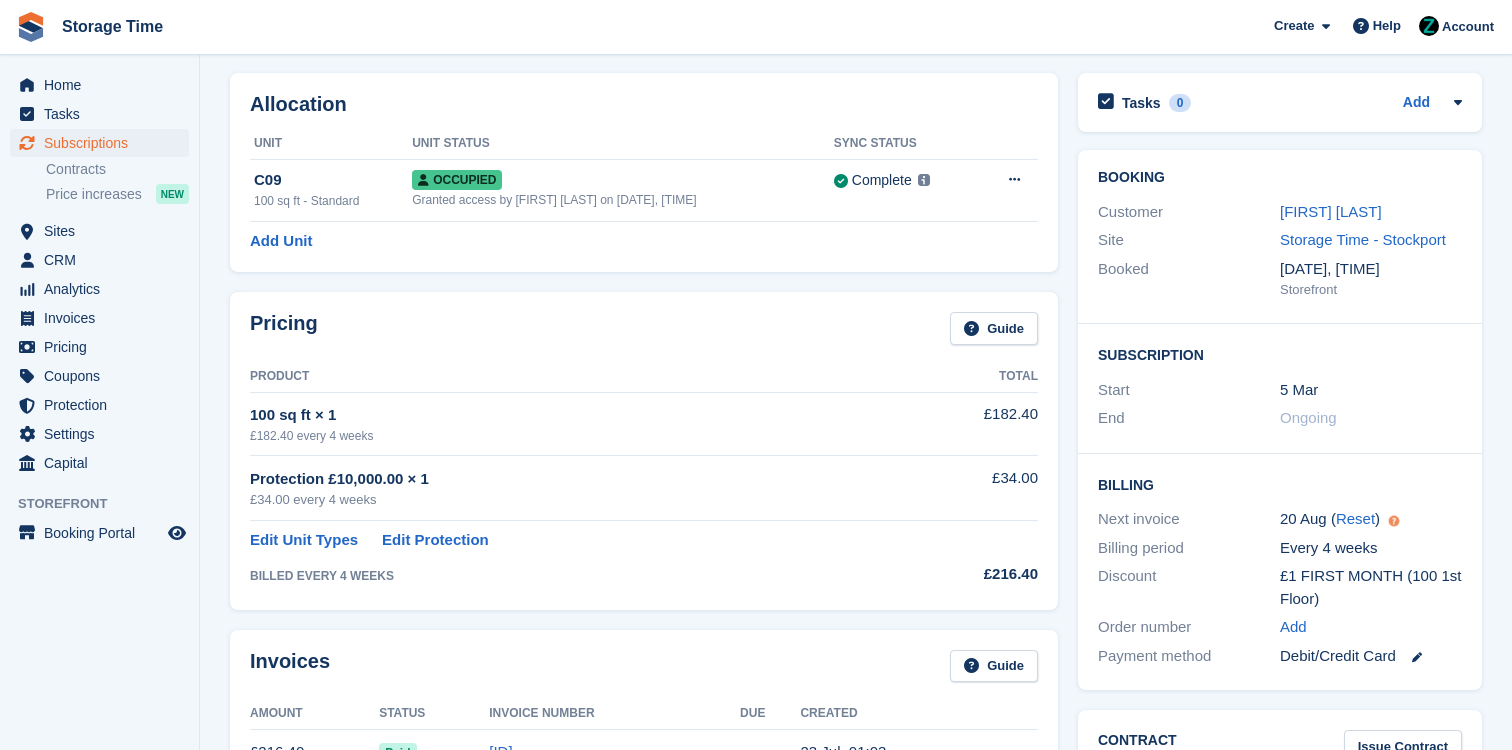 scroll, scrollTop: 26, scrollLeft: 0, axis: vertical 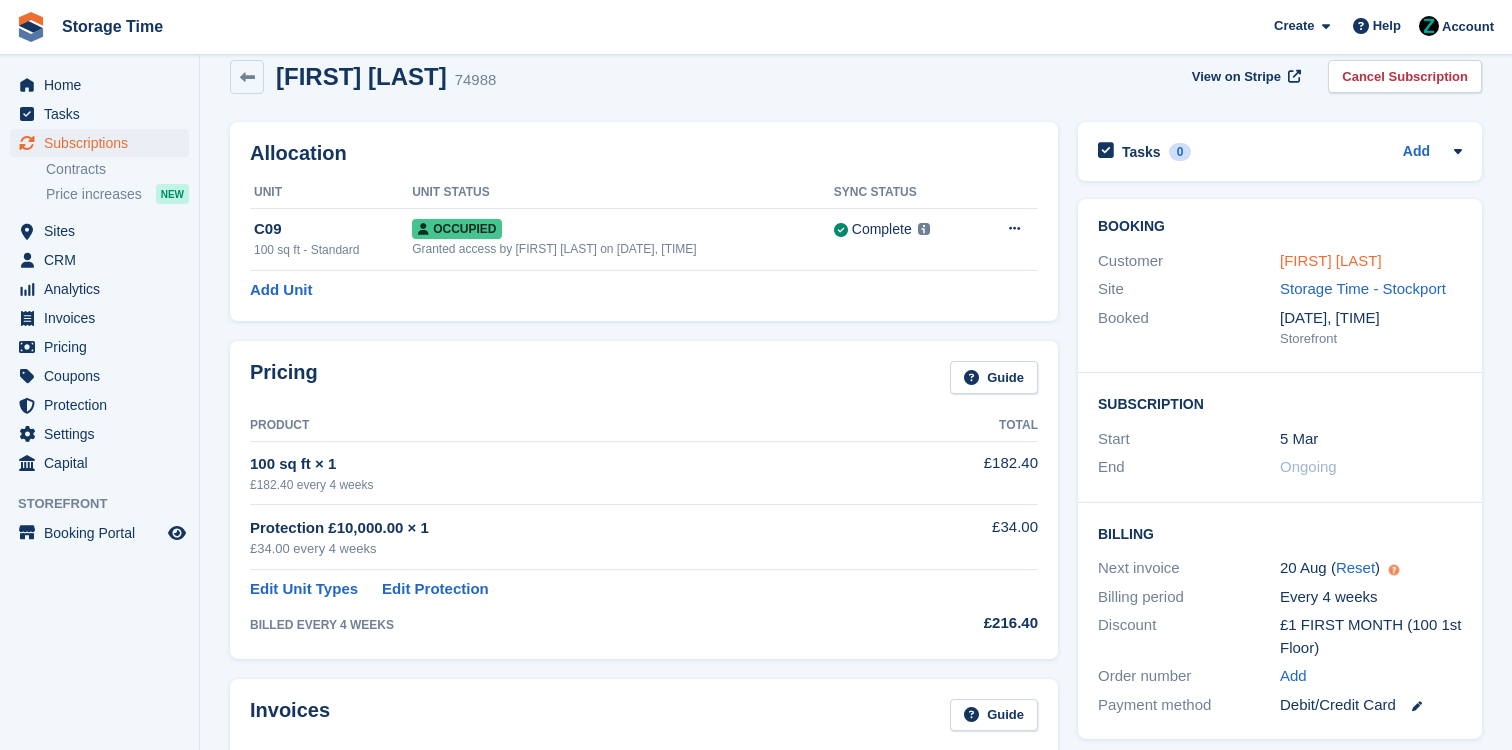 click on "[FIRST] [LAST]" at bounding box center [1331, 260] 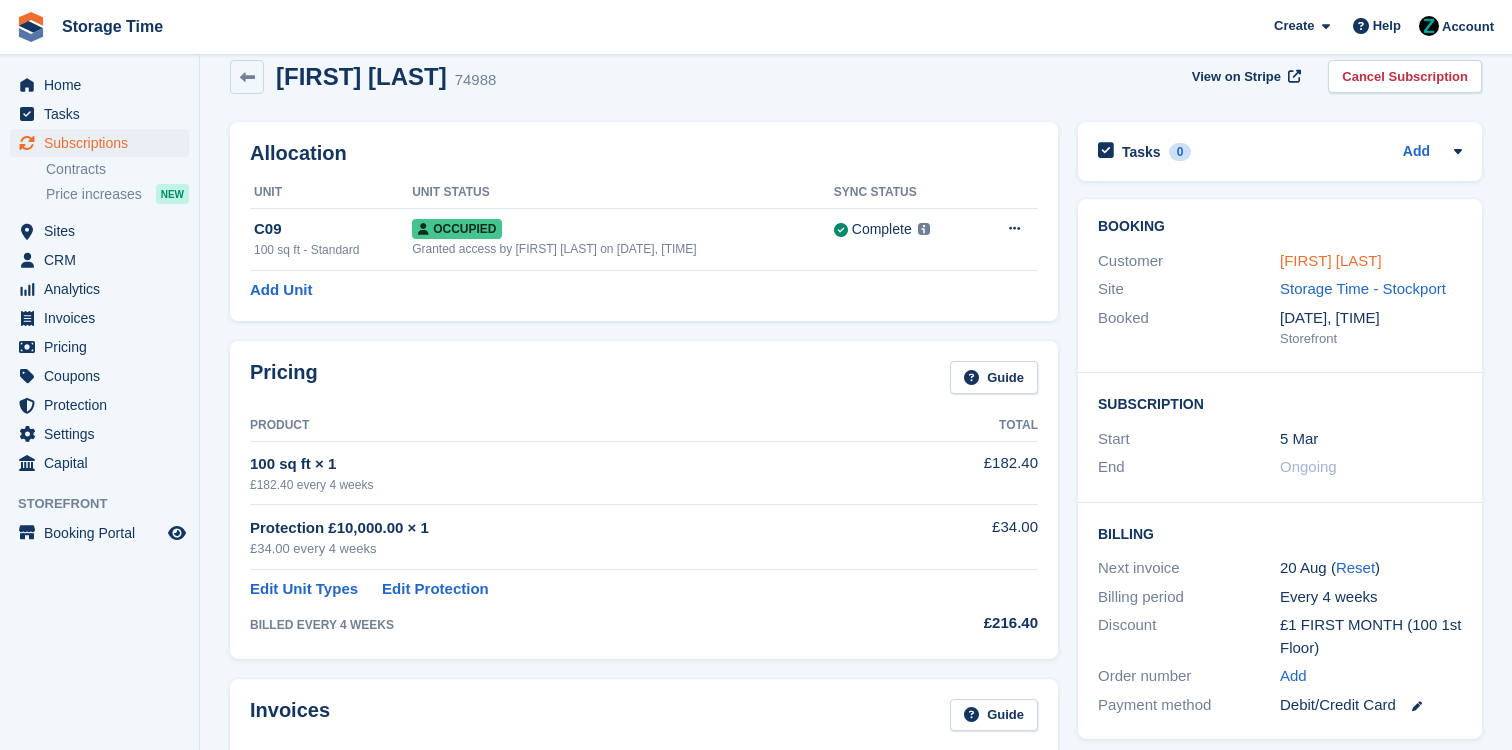 scroll, scrollTop: 0, scrollLeft: 0, axis: both 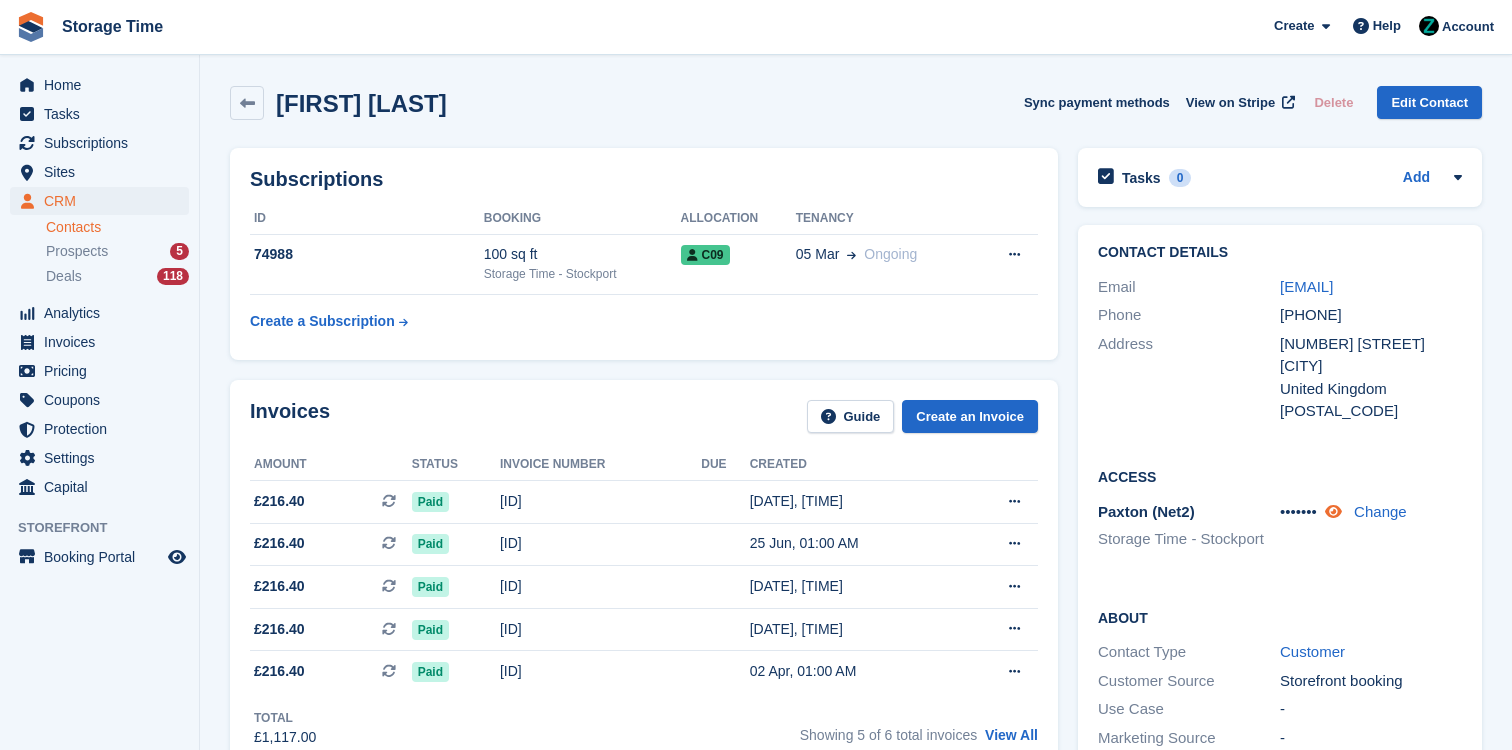click at bounding box center (1335, 511) 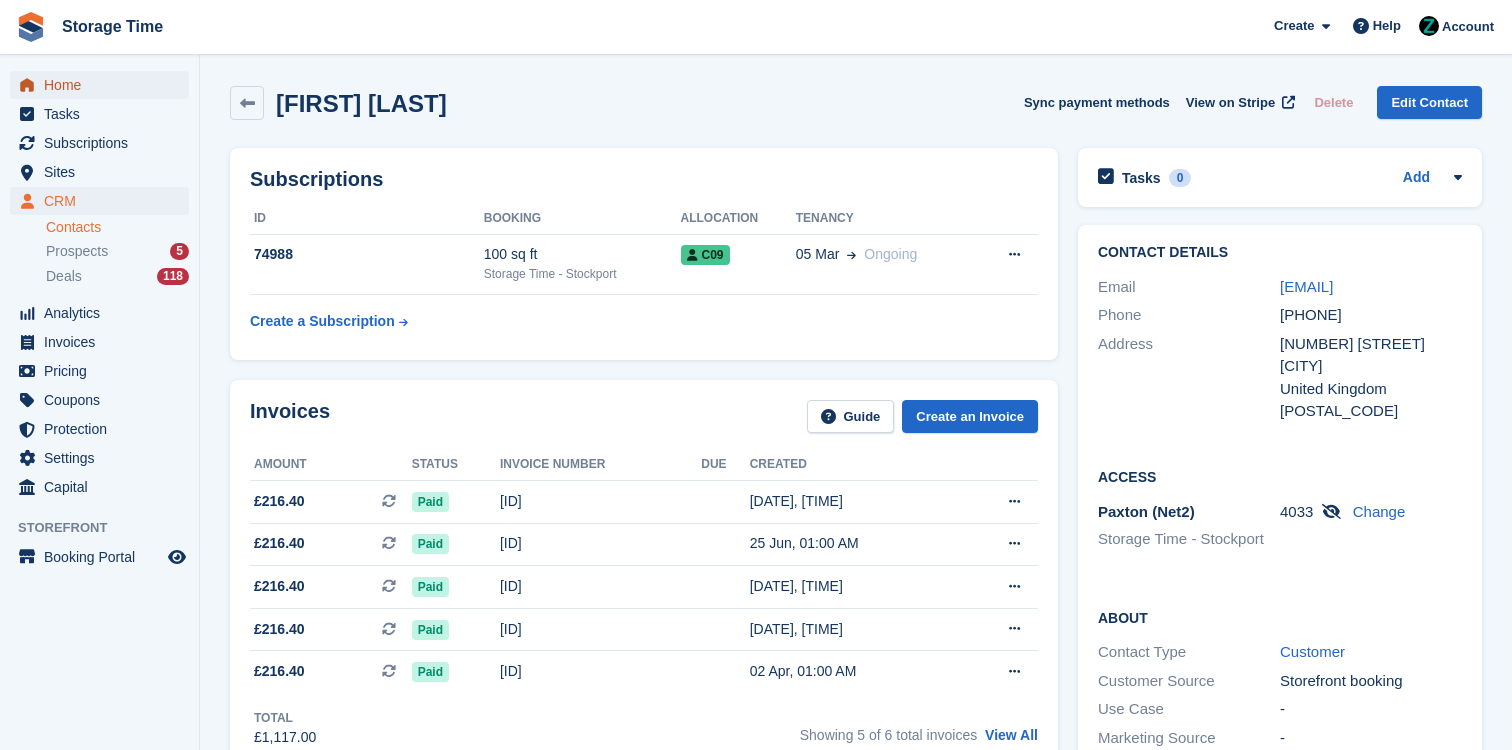 click on "Home" at bounding box center (104, 85) 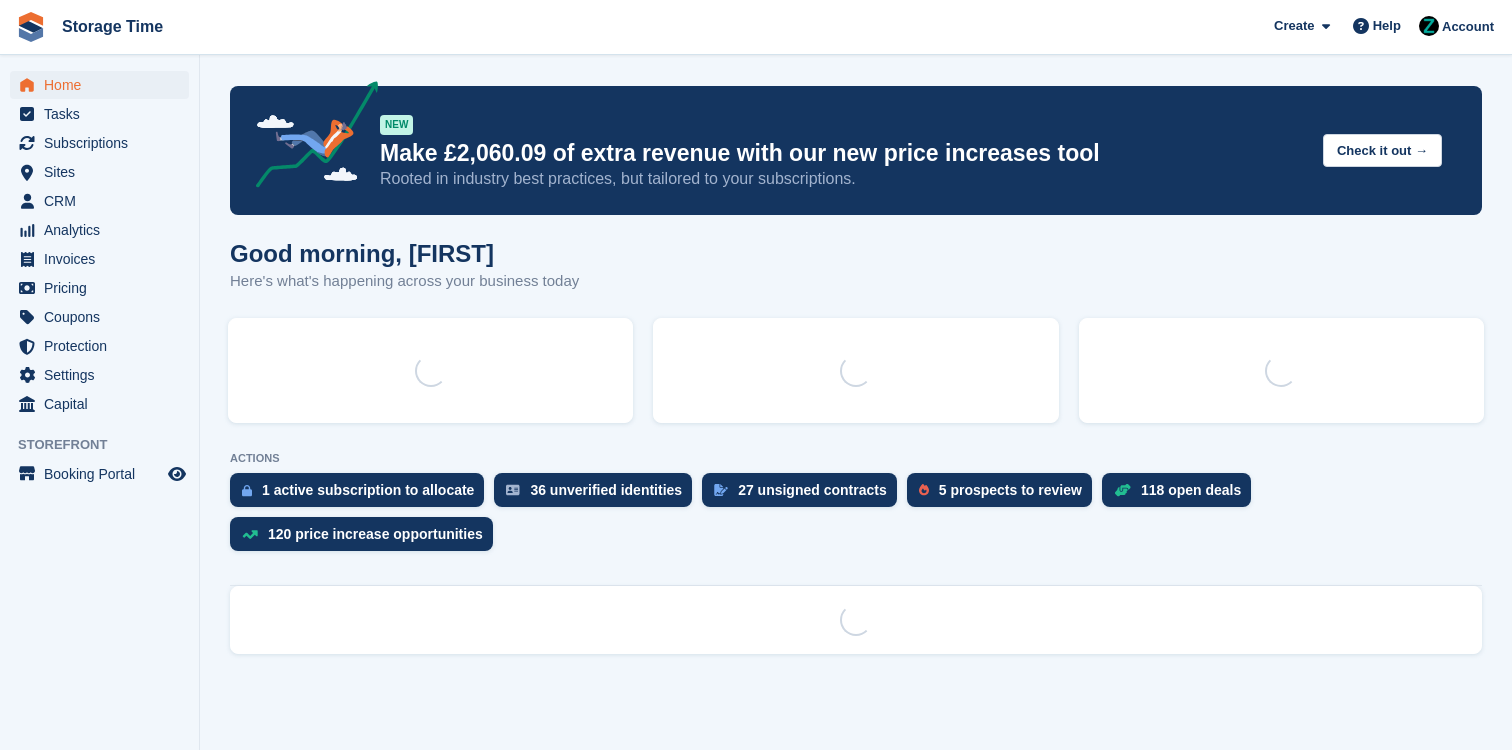 scroll, scrollTop: 0, scrollLeft: 0, axis: both 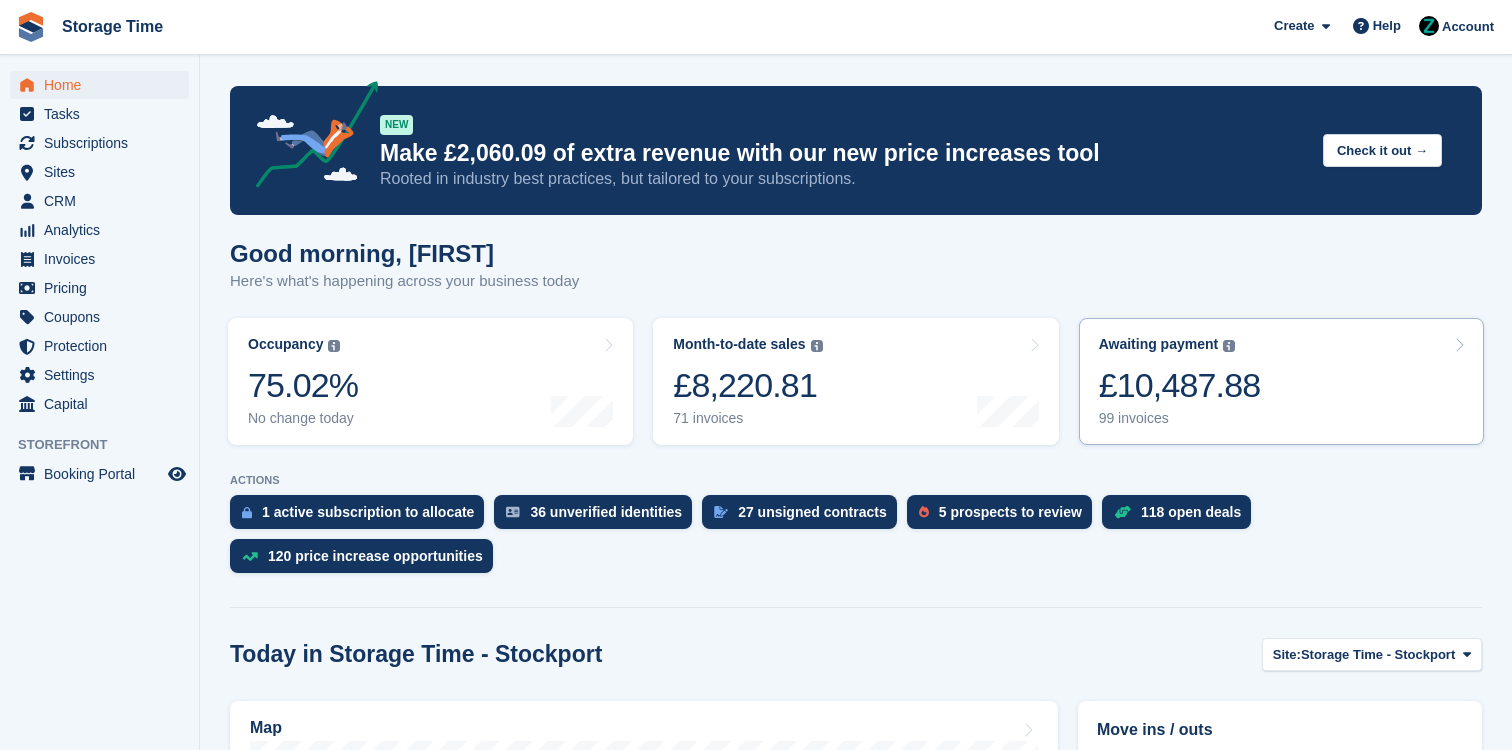 click on "Awaiting payment
The total outstanding balance on all open invoices.
£10,487.88
99 invoices" at bounding box center [1281, 381] 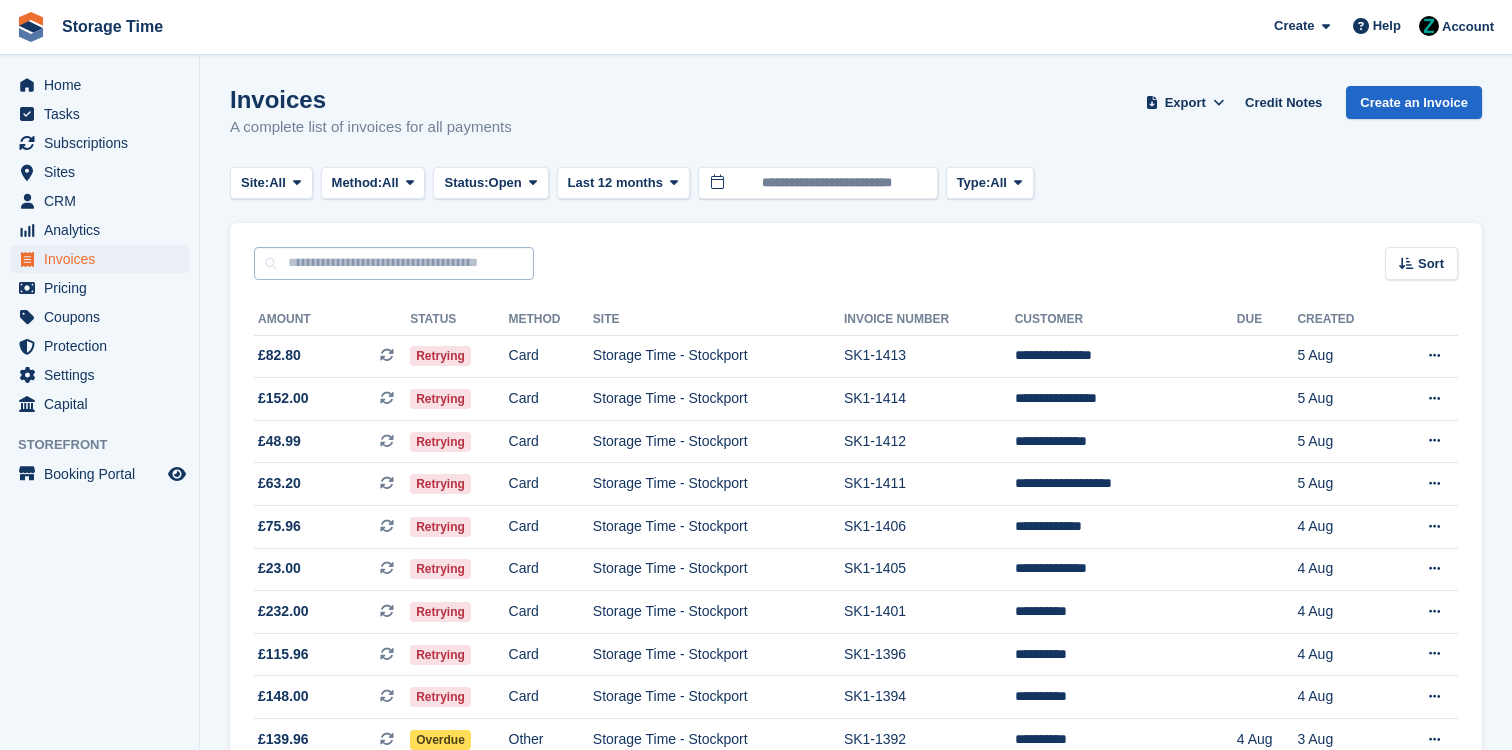 scroll, scrollTop: 0, scrollLeft: 0, axis: both 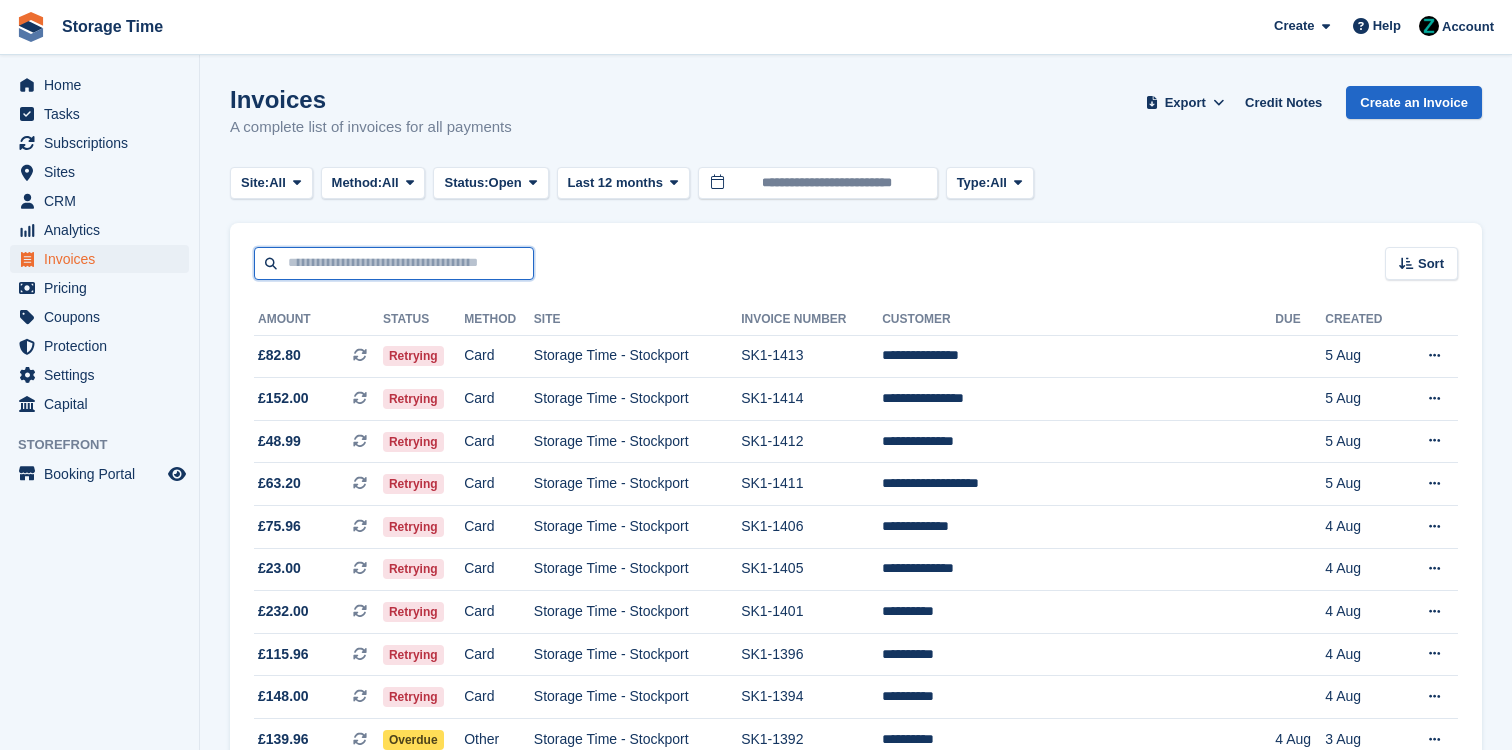 click at bounding box center (394, 263) 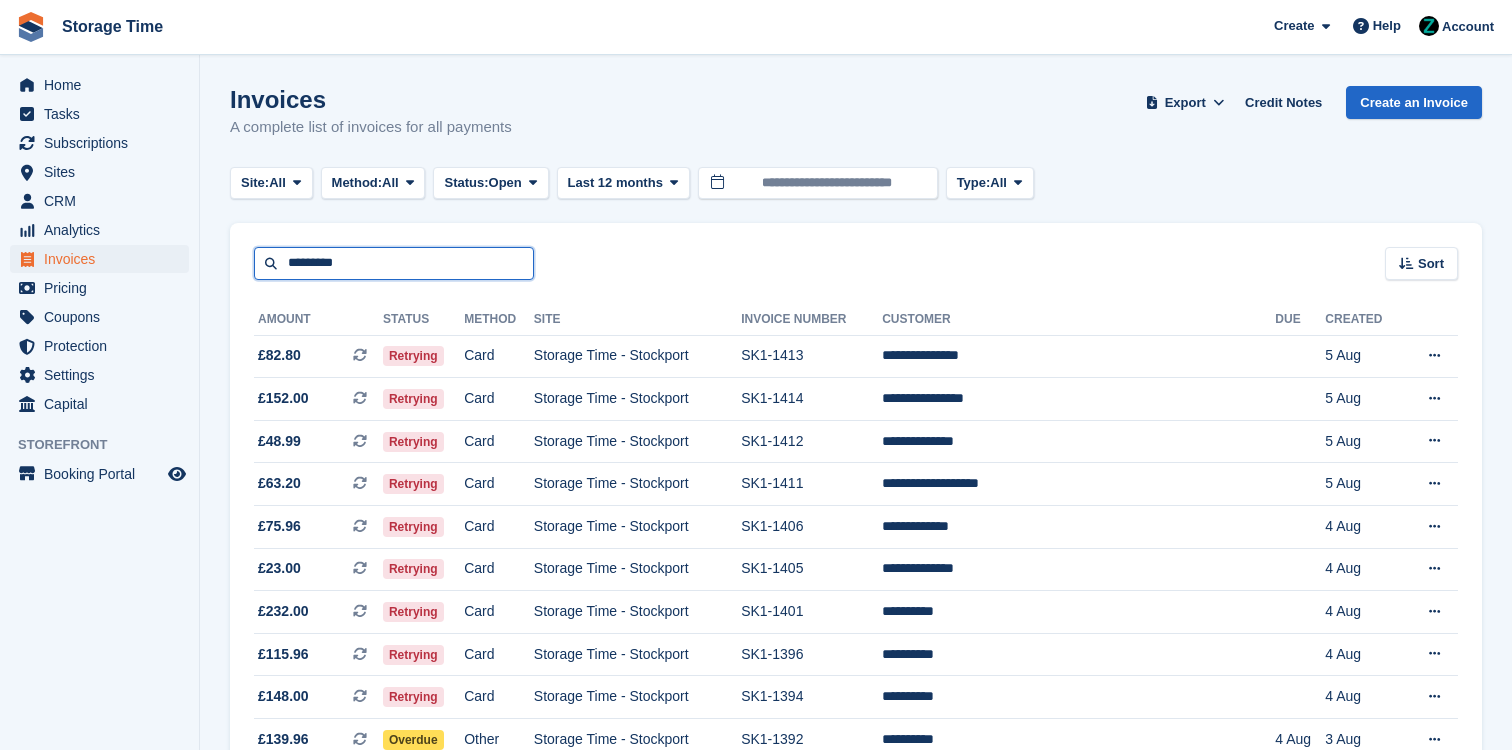 type on "*********" 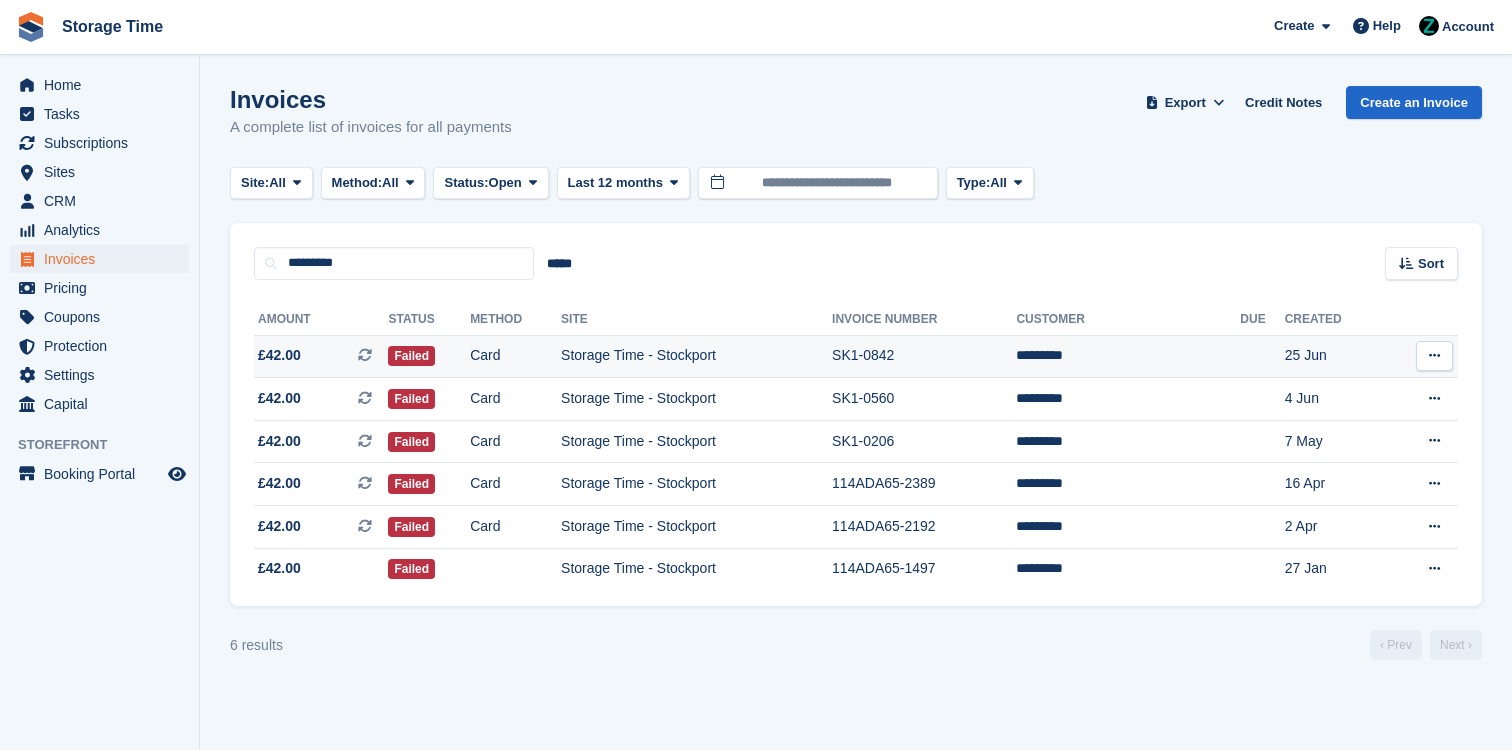 click on "SK1-0842" at bounding box center [924, 356] 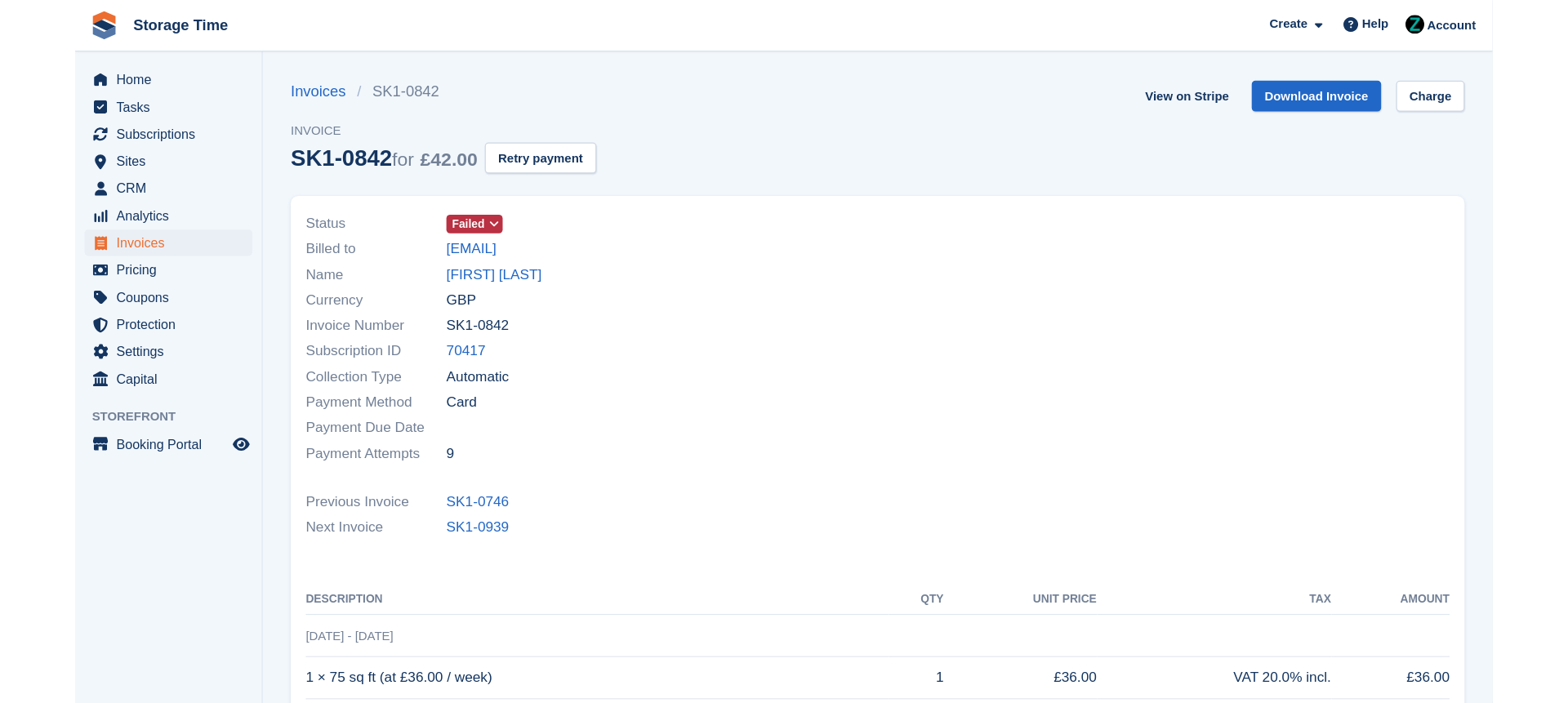 scroll, scrollTop: 0, scrollLeft: 0, axis: both 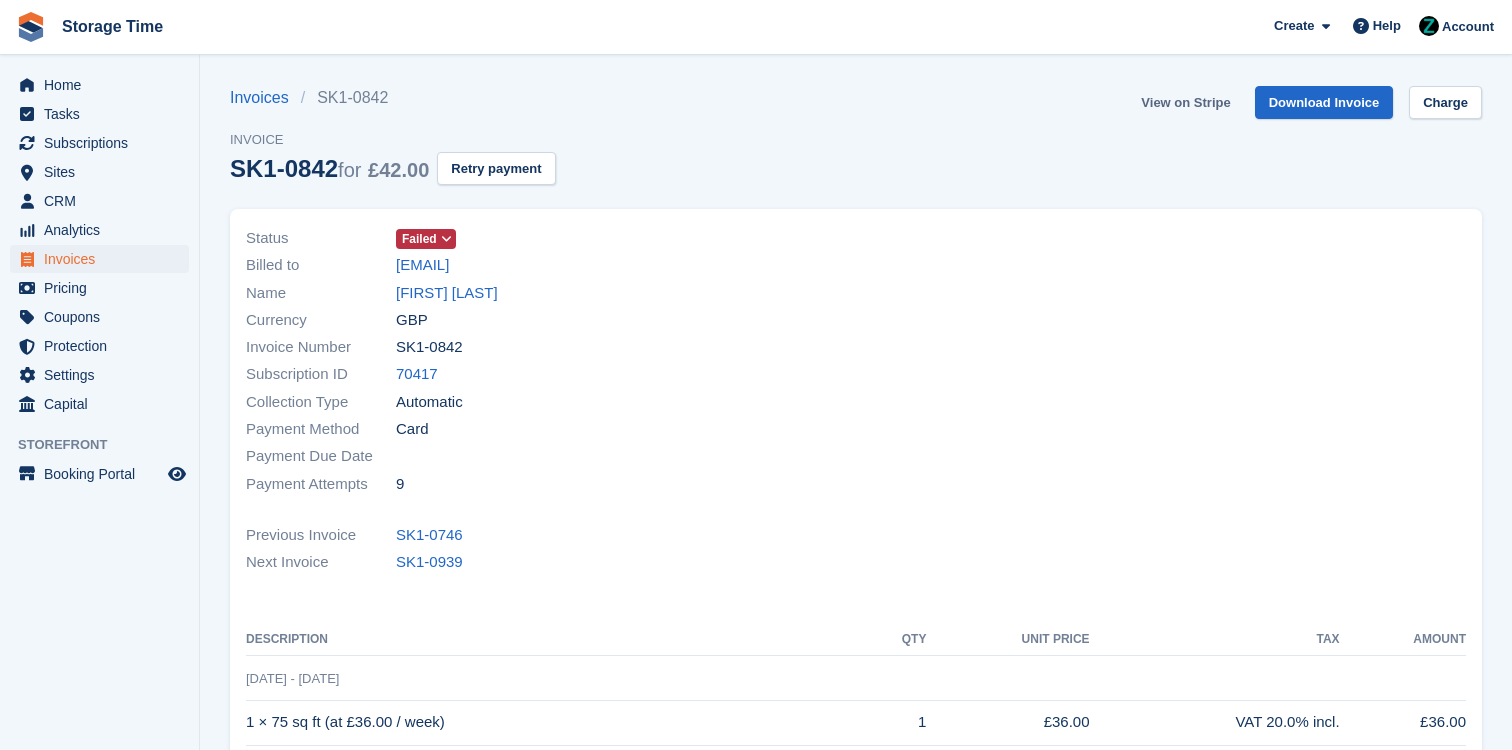 click on "View on Stripe" at bounding box center [1185, 102] 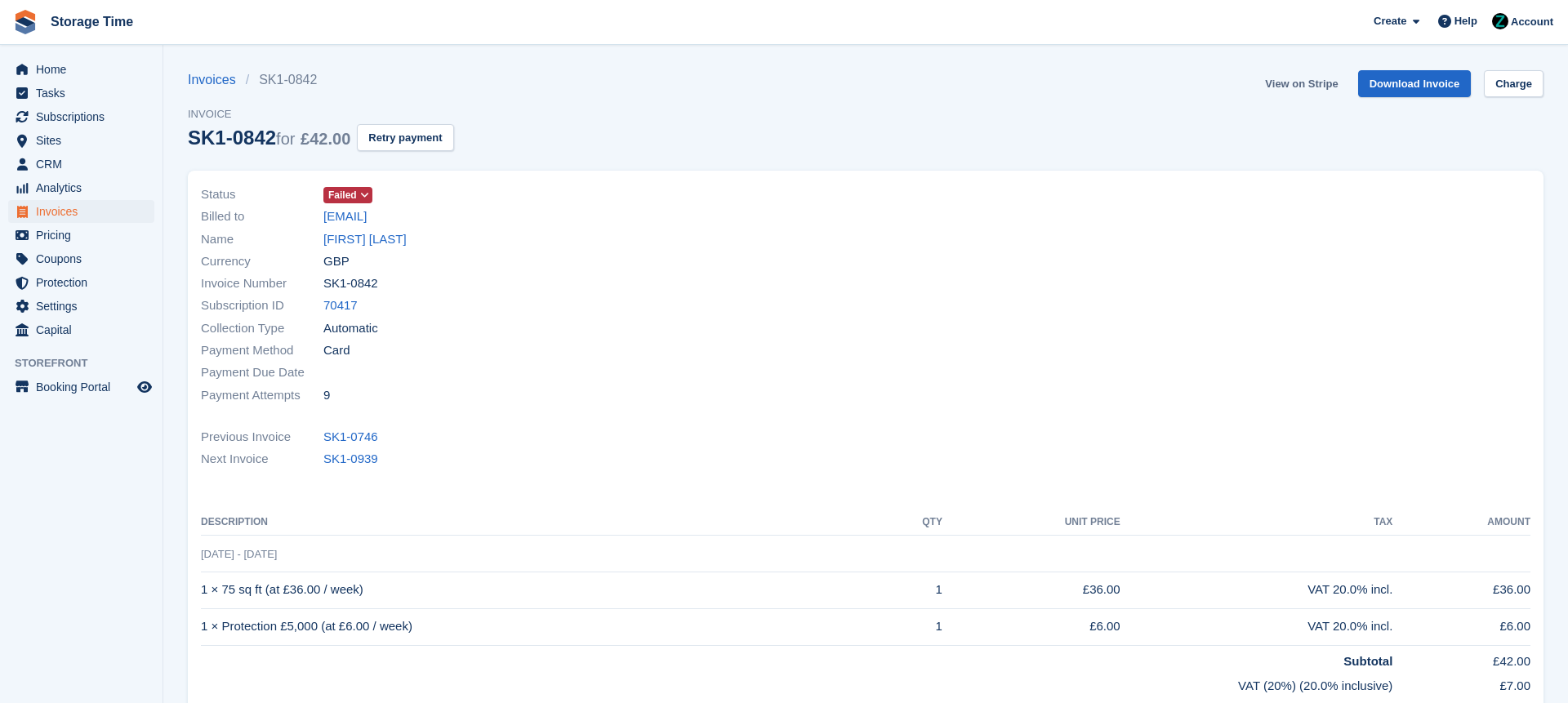 click on "View on Stripe" at bounding box center (1301, 83) 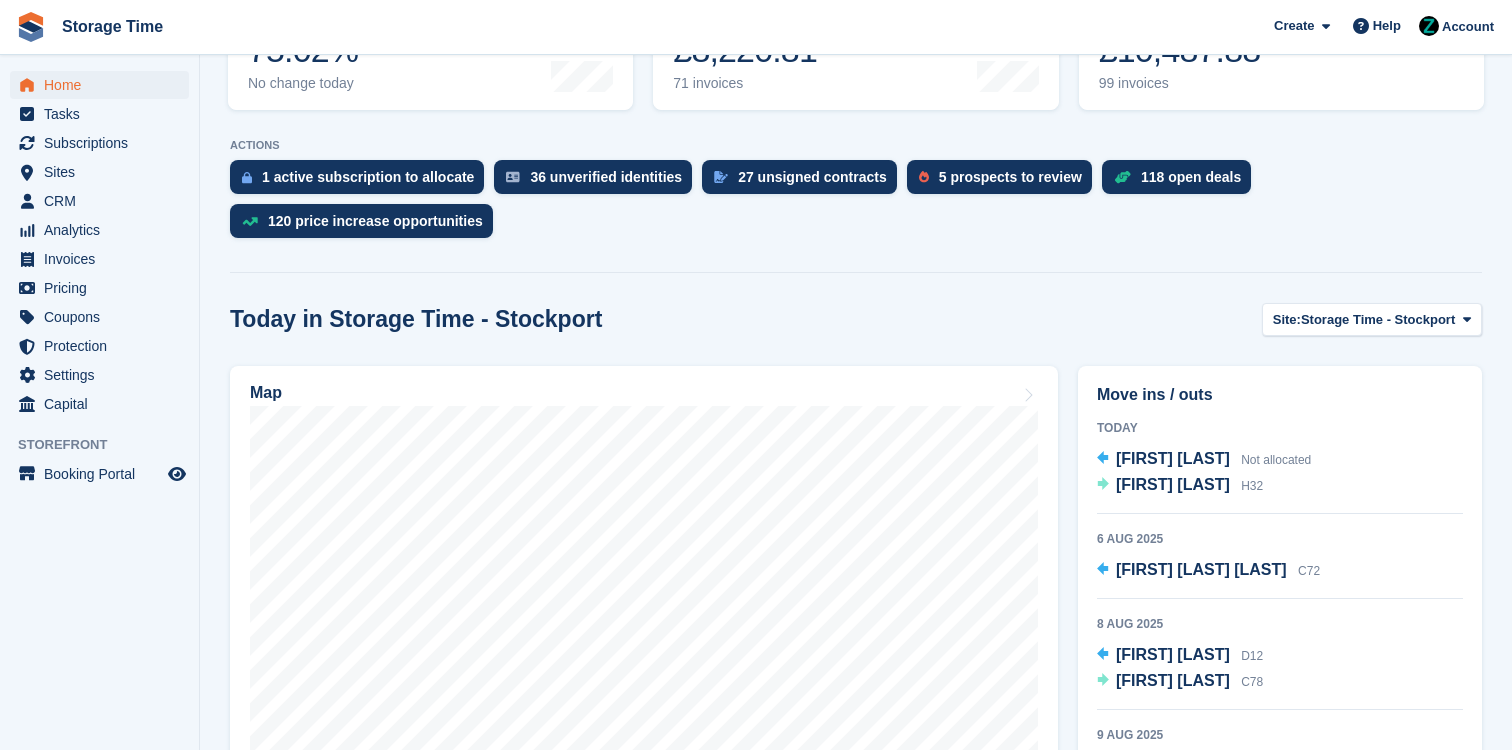 scroll, scrollTop: 432, scrollLeft: 0, axis: vertical 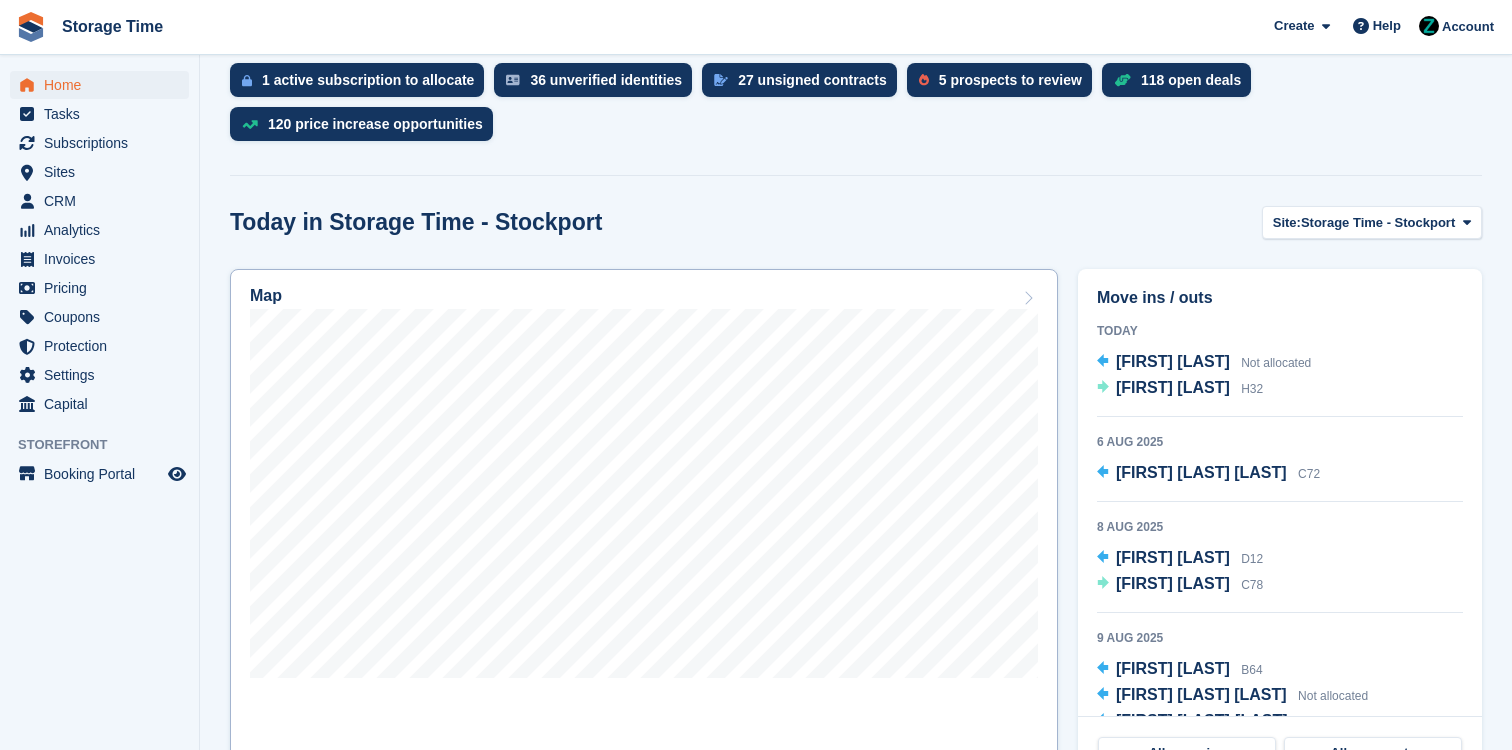 click on "Map" at bounding box center [644, 529] 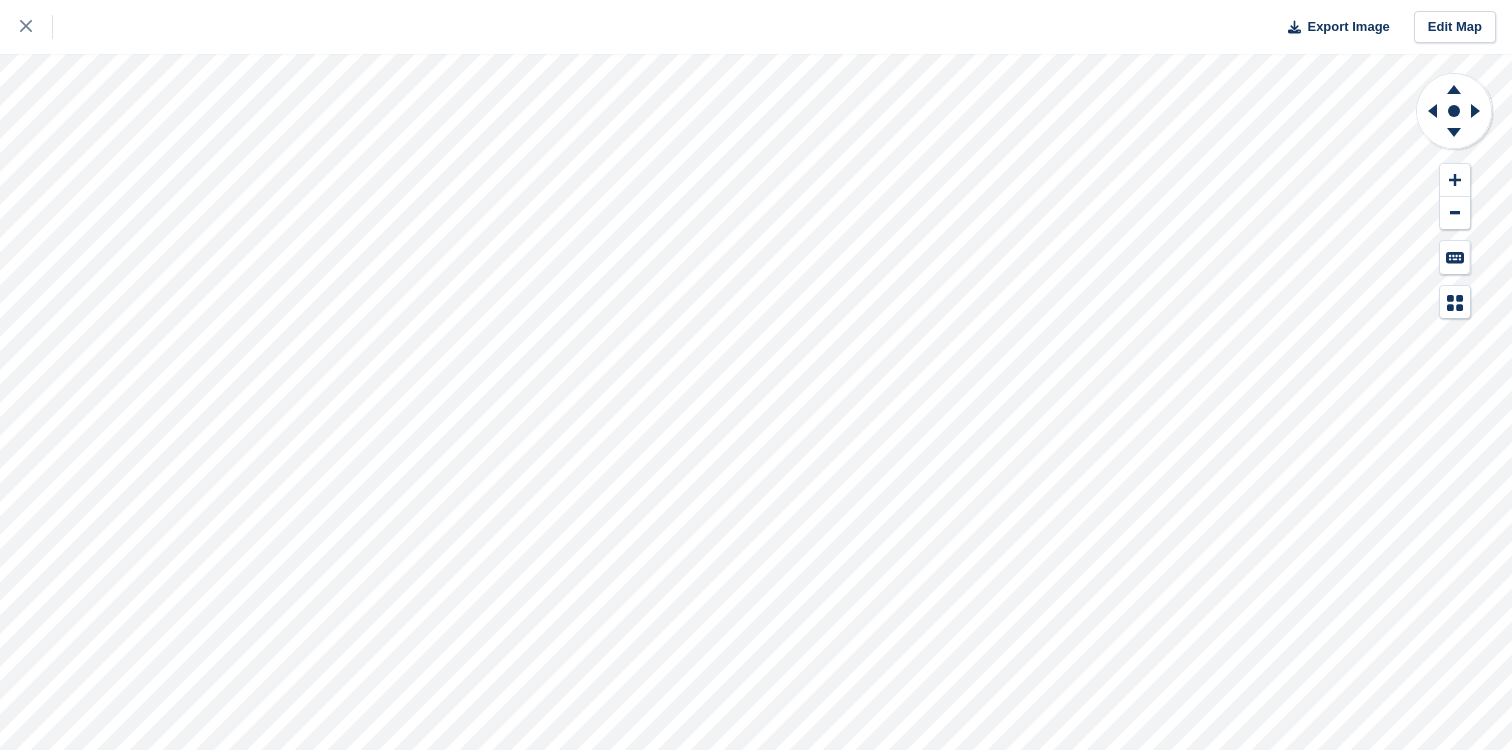 scroll, scrollTop: 0, scrollLeft: 0, axis: both 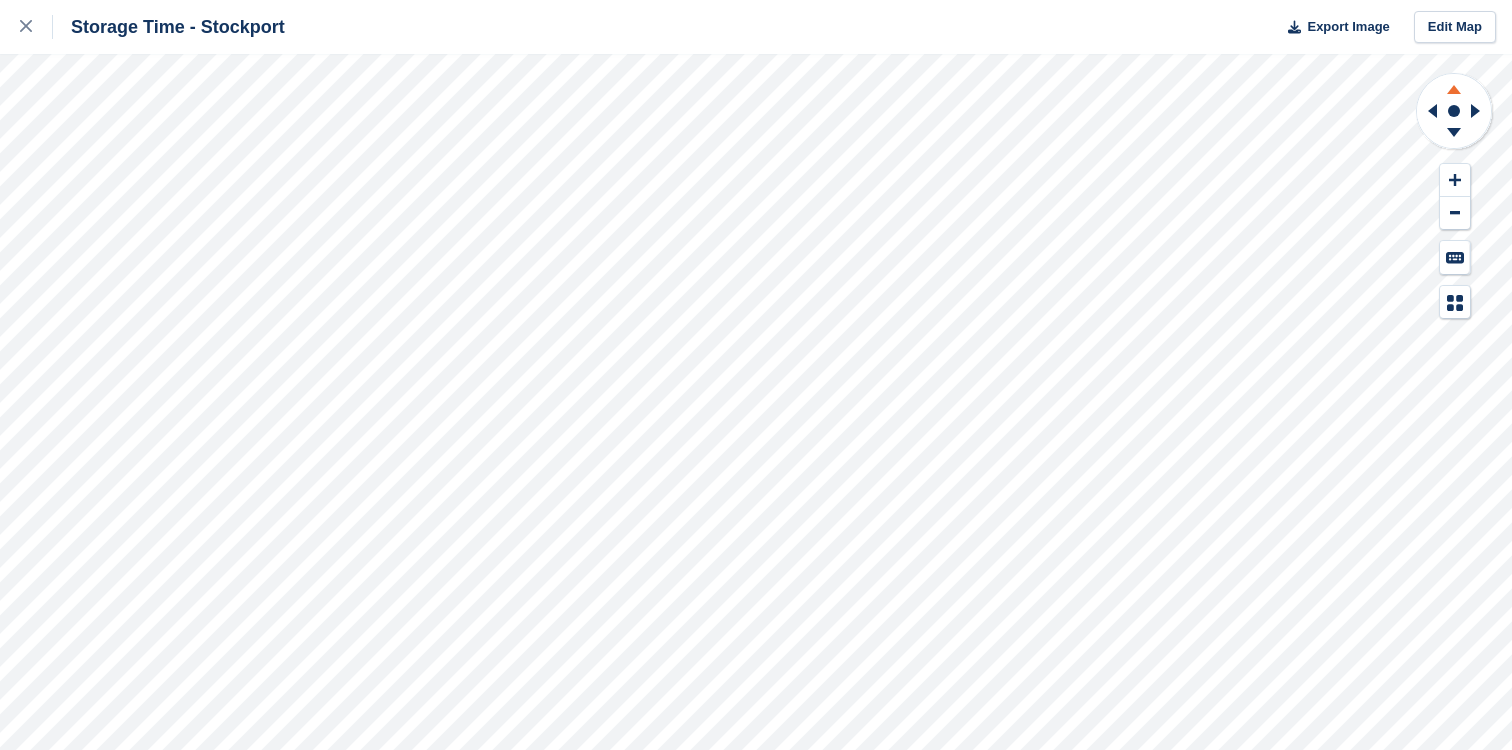 click 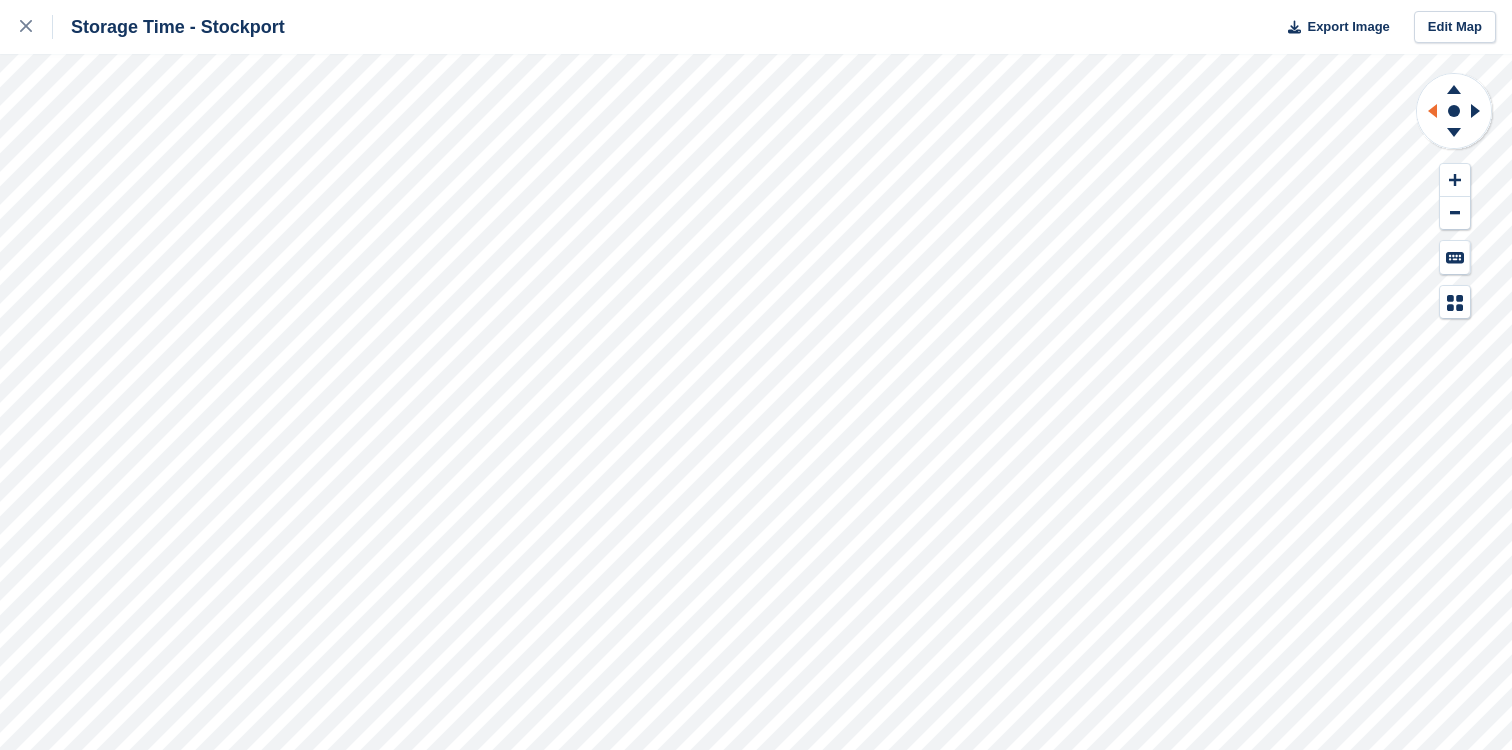 click 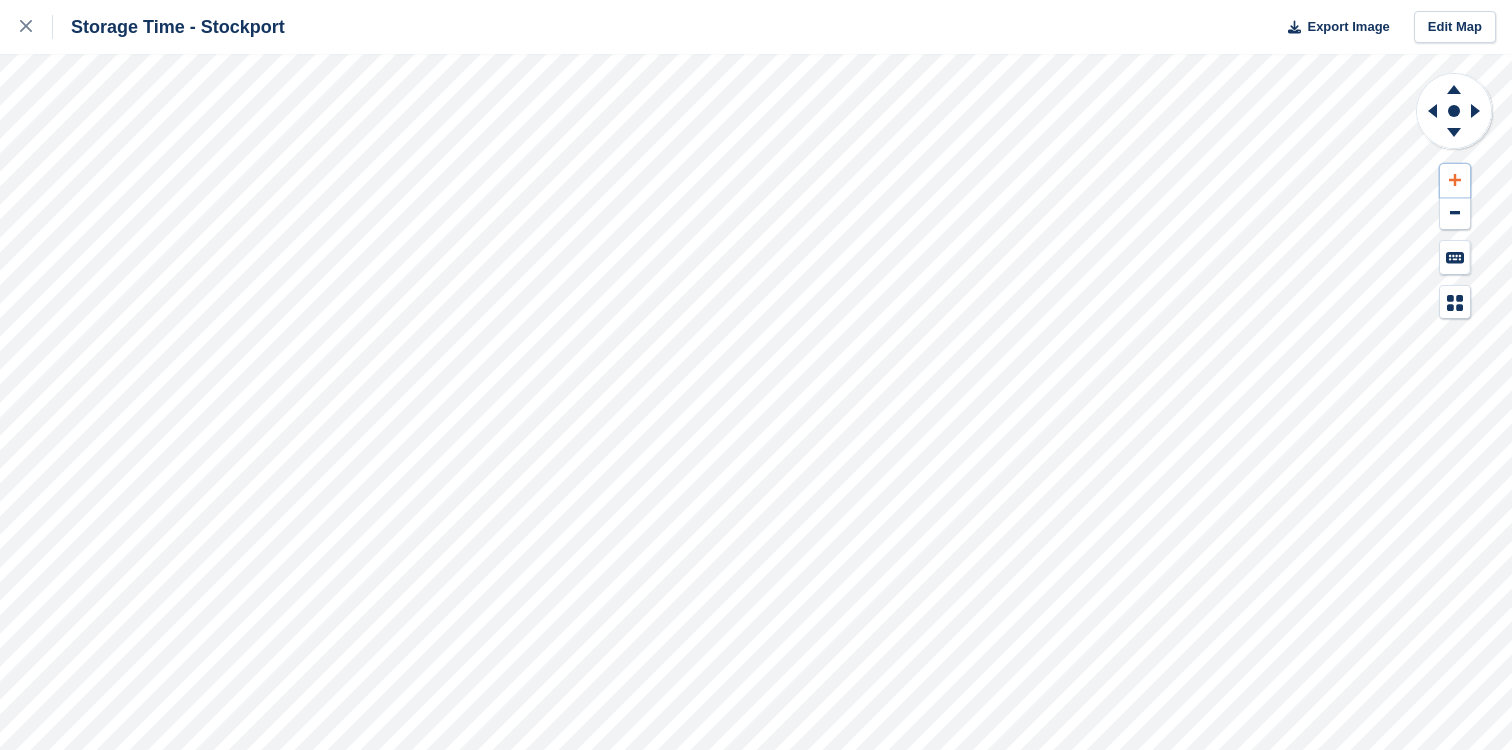 click at bounding box center (1455, 180) 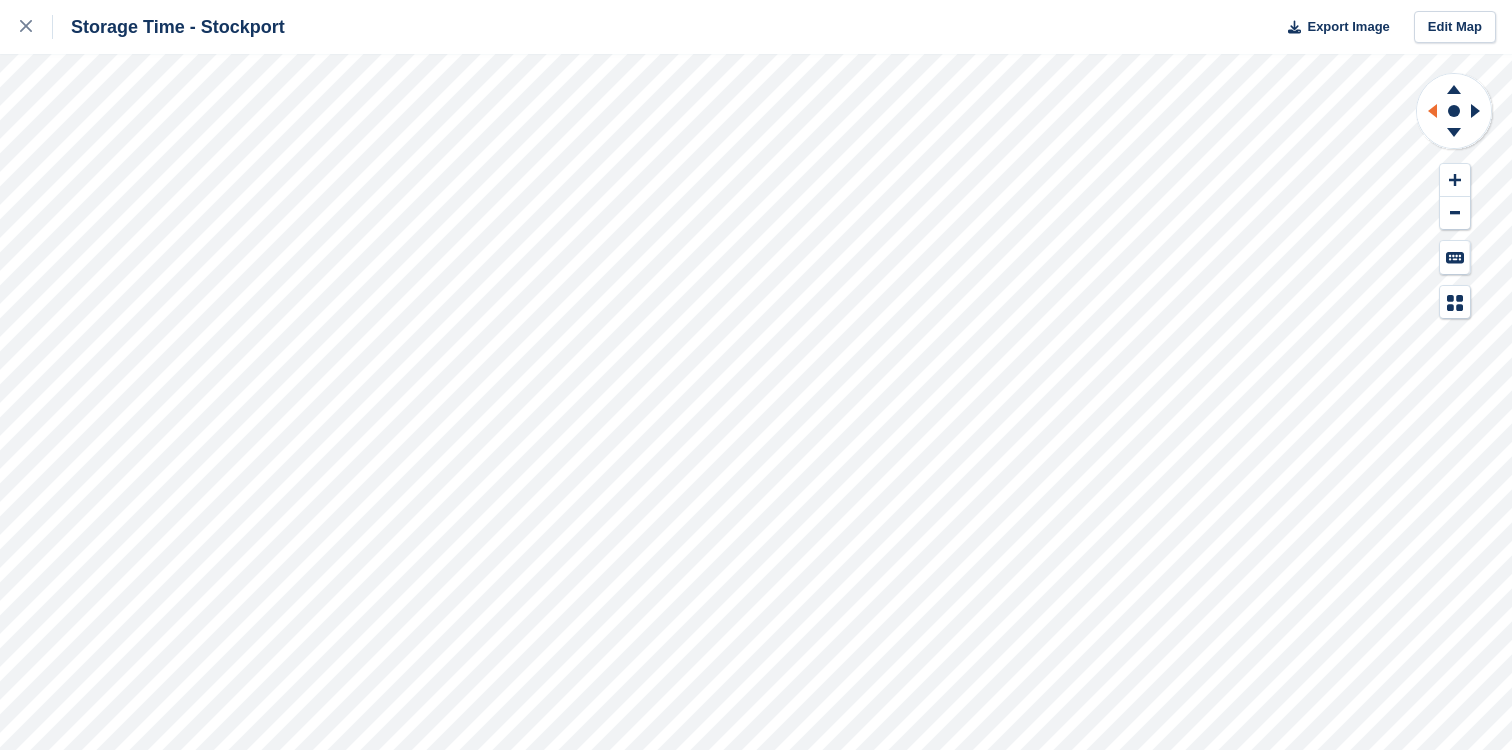 click 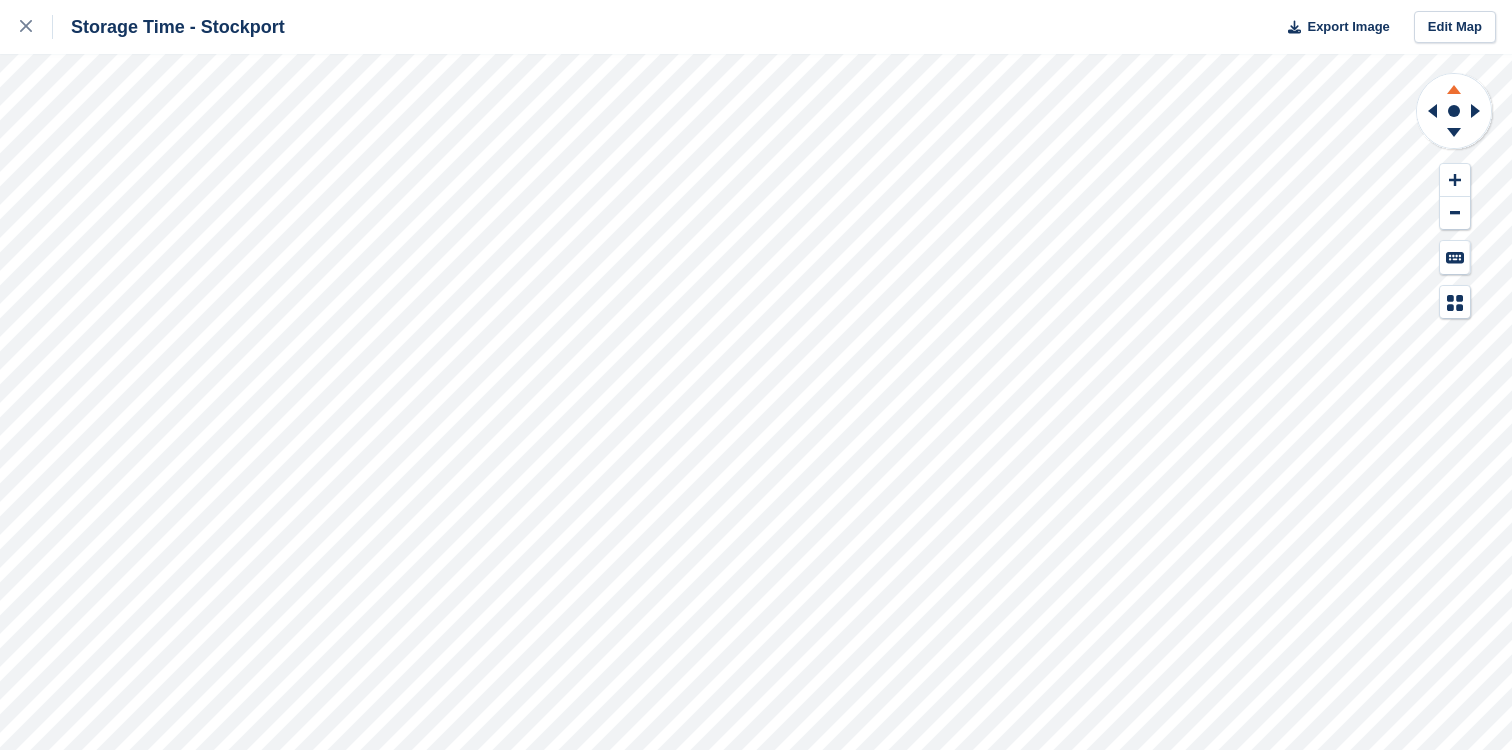 click 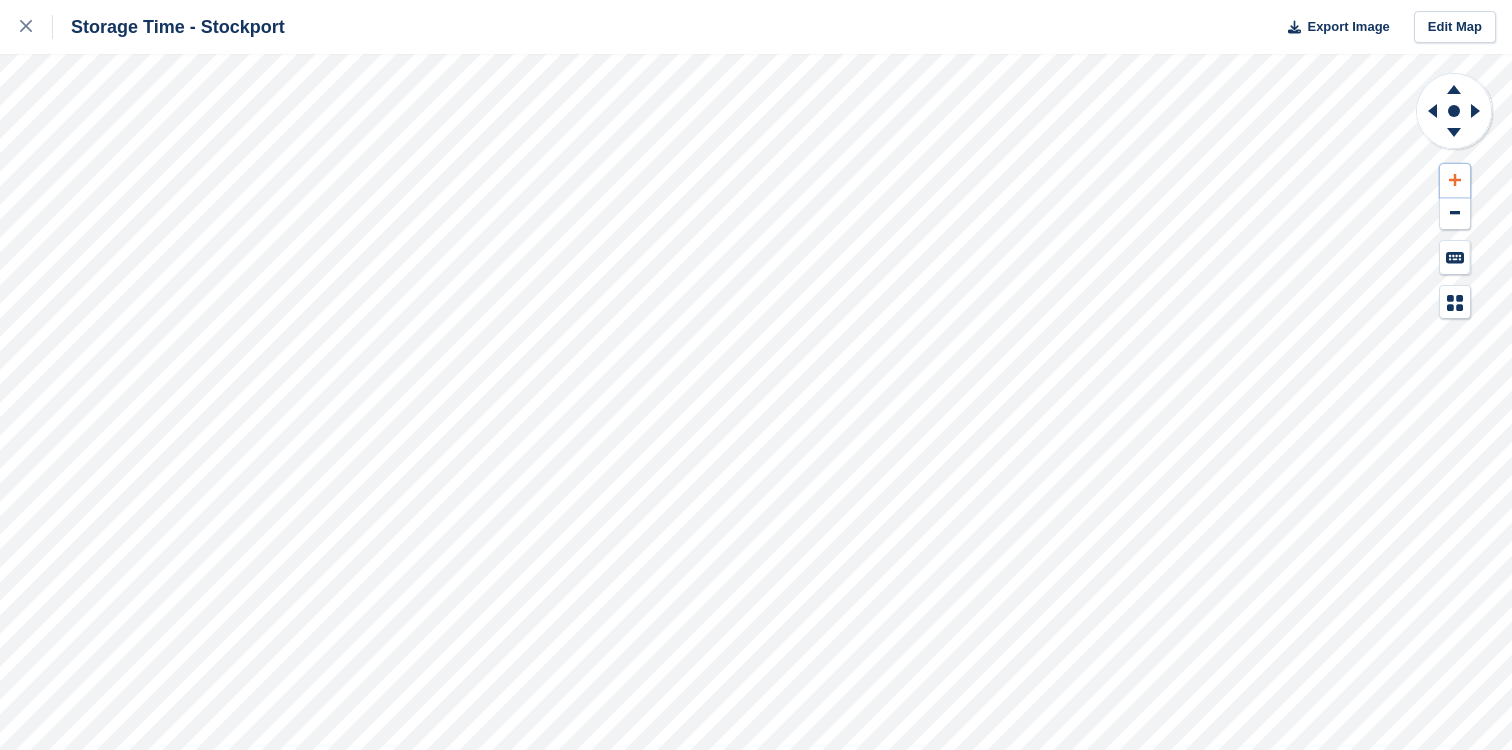 click 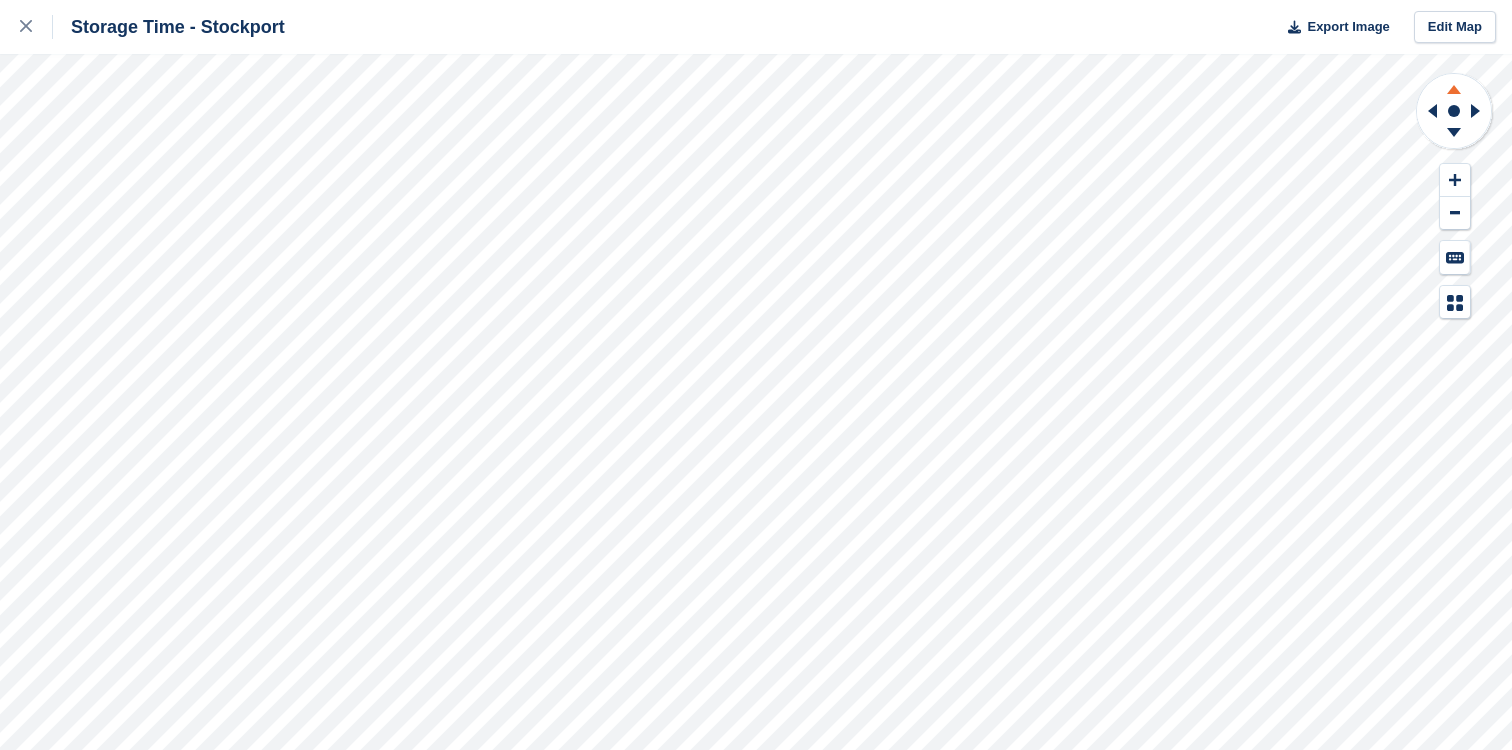 click 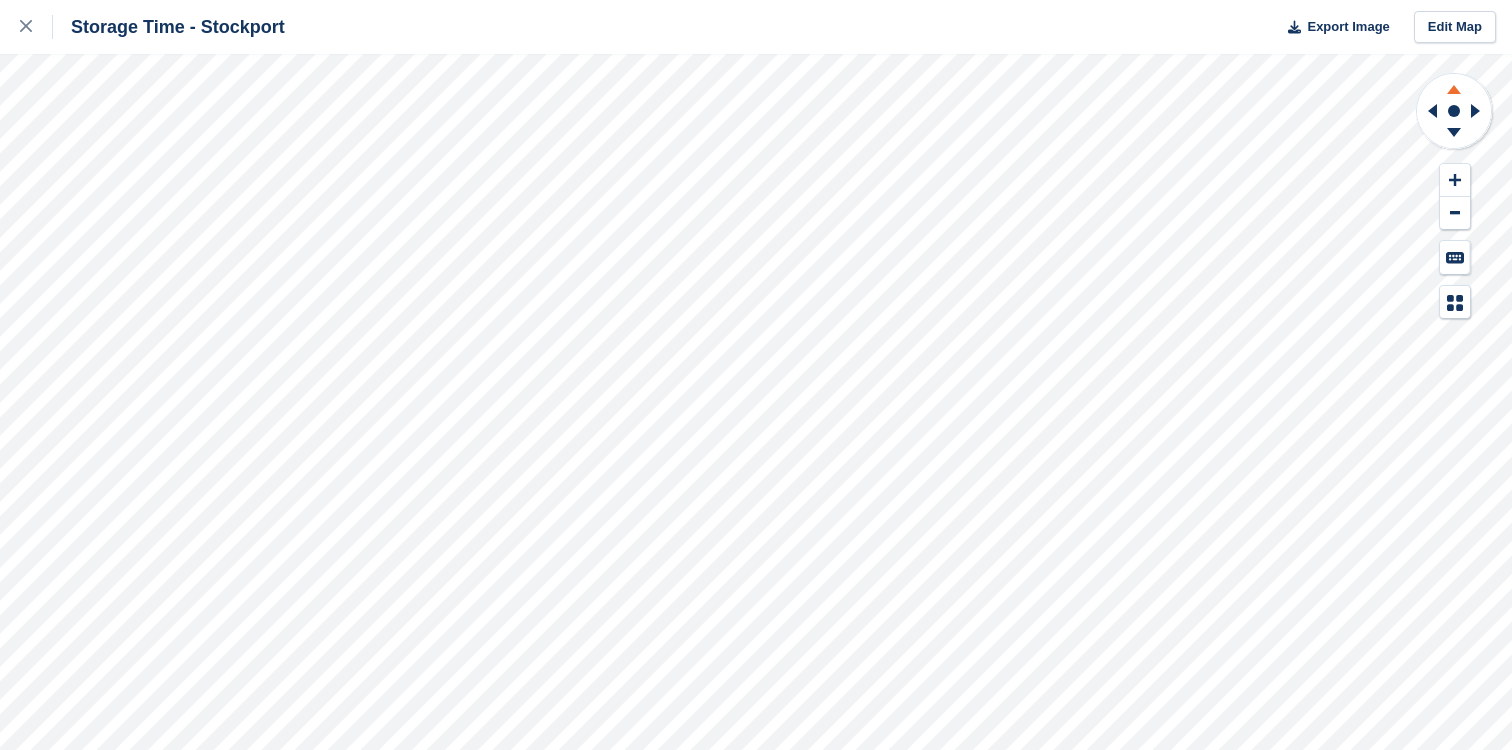 click 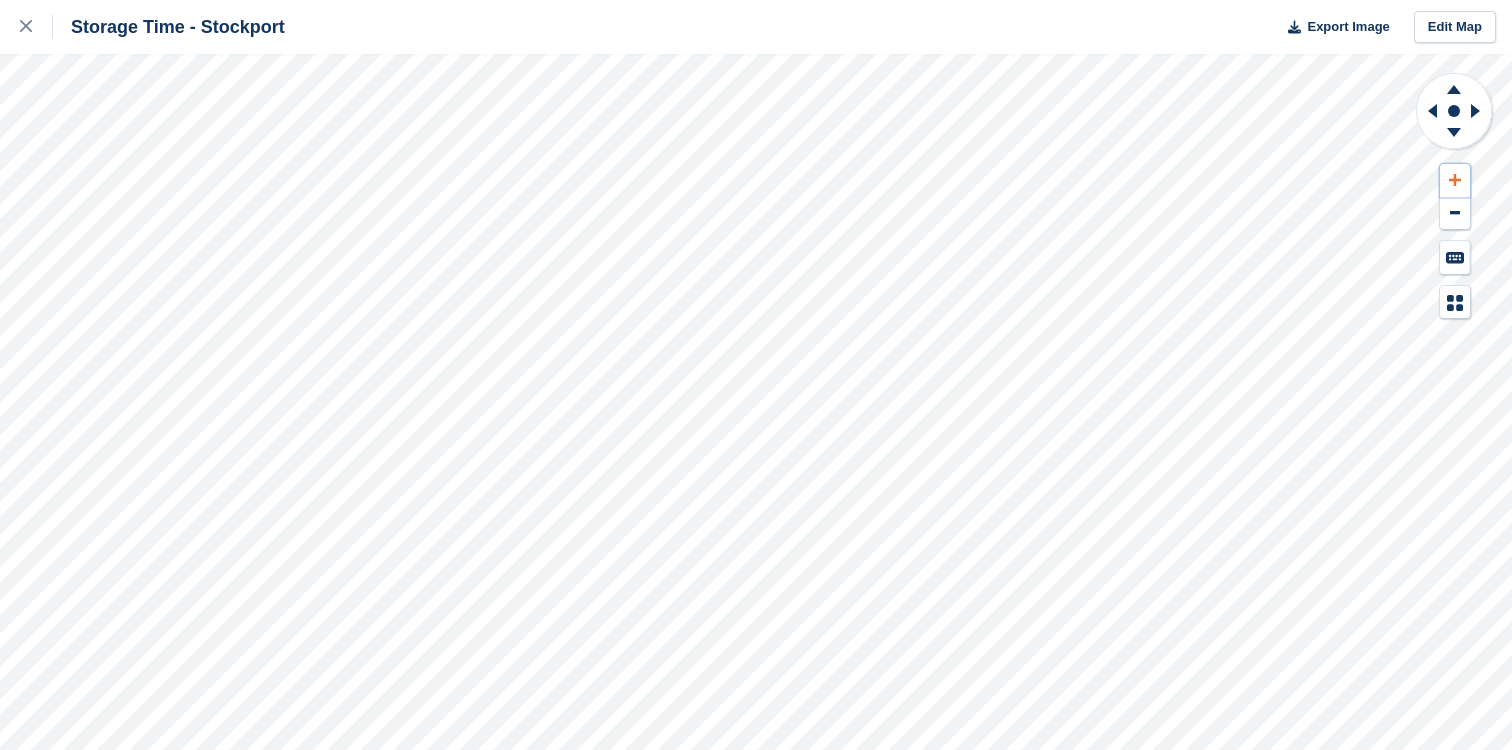 click 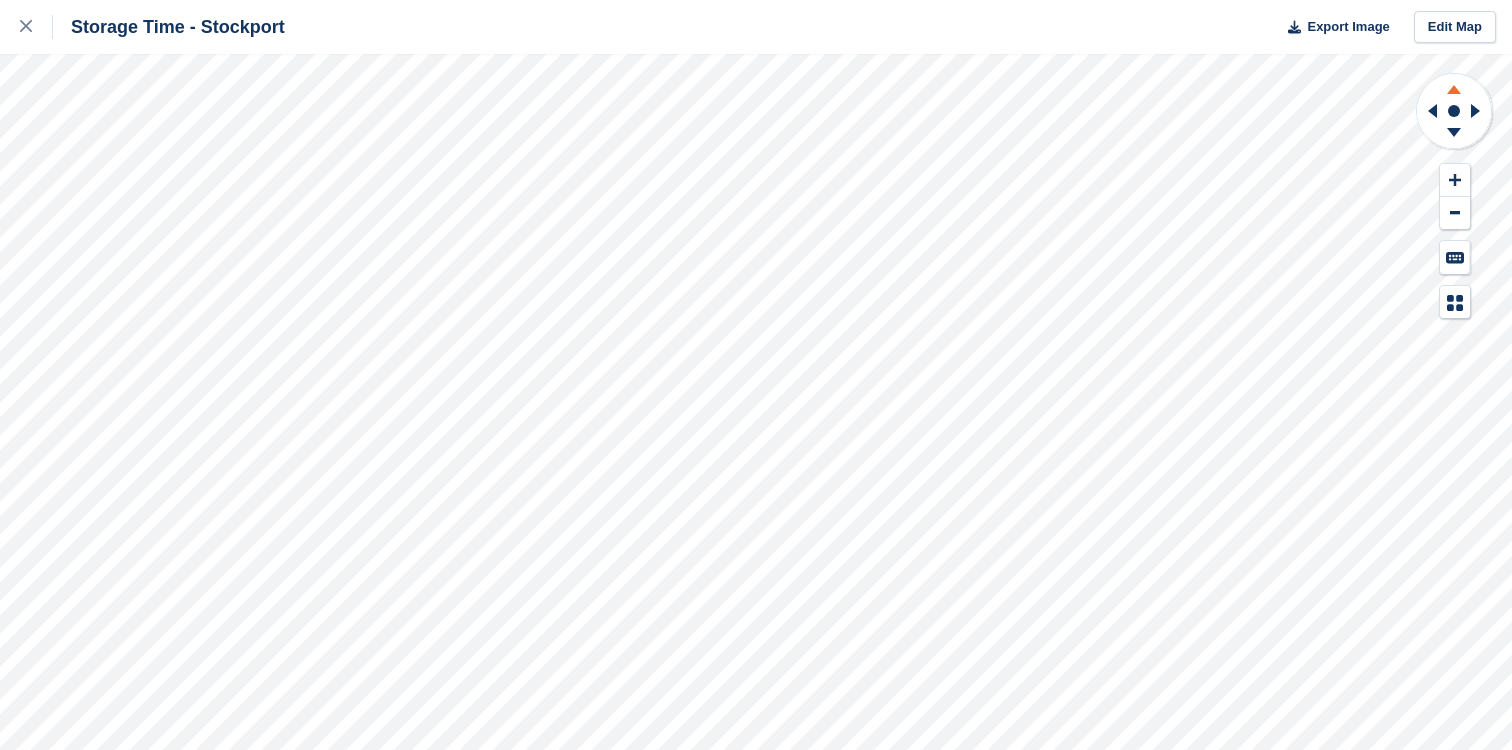 click 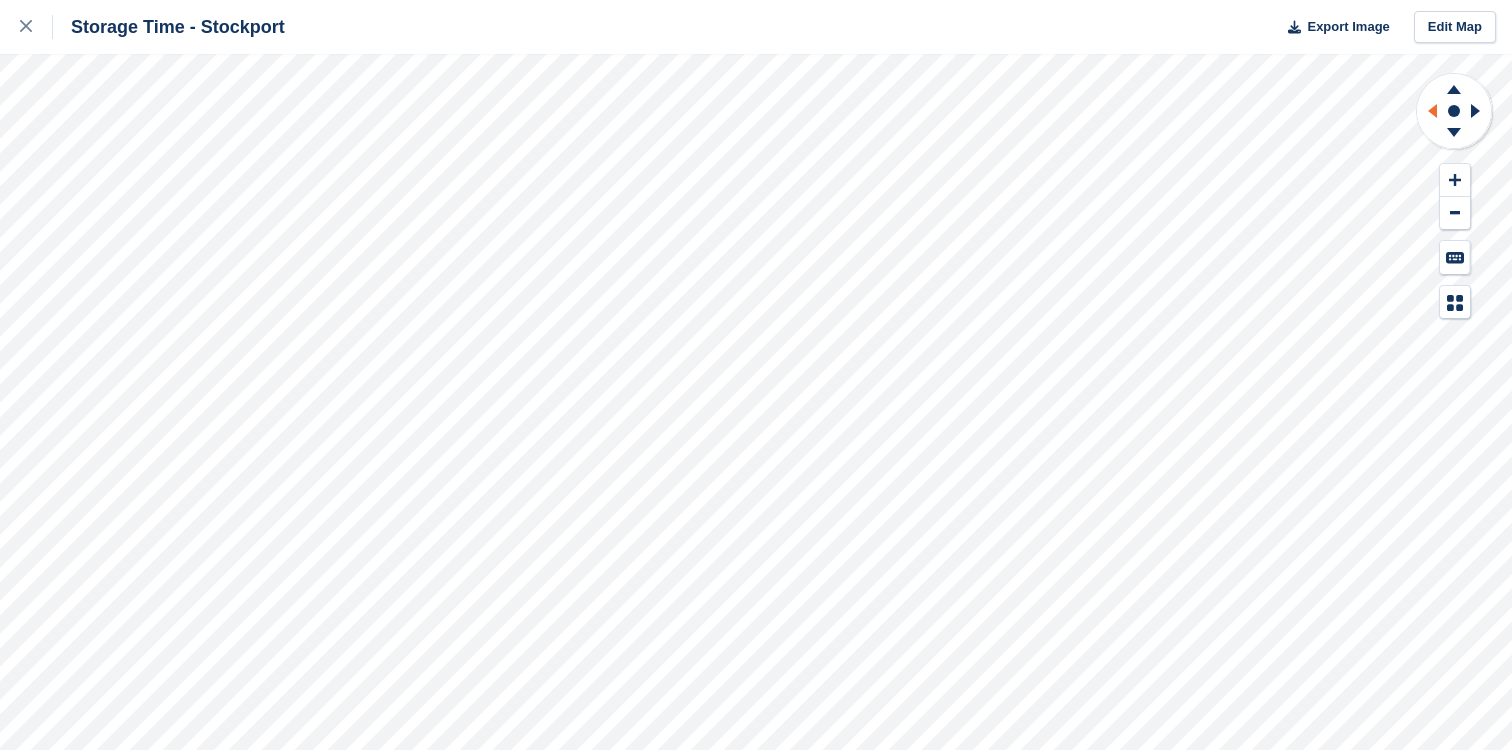 click 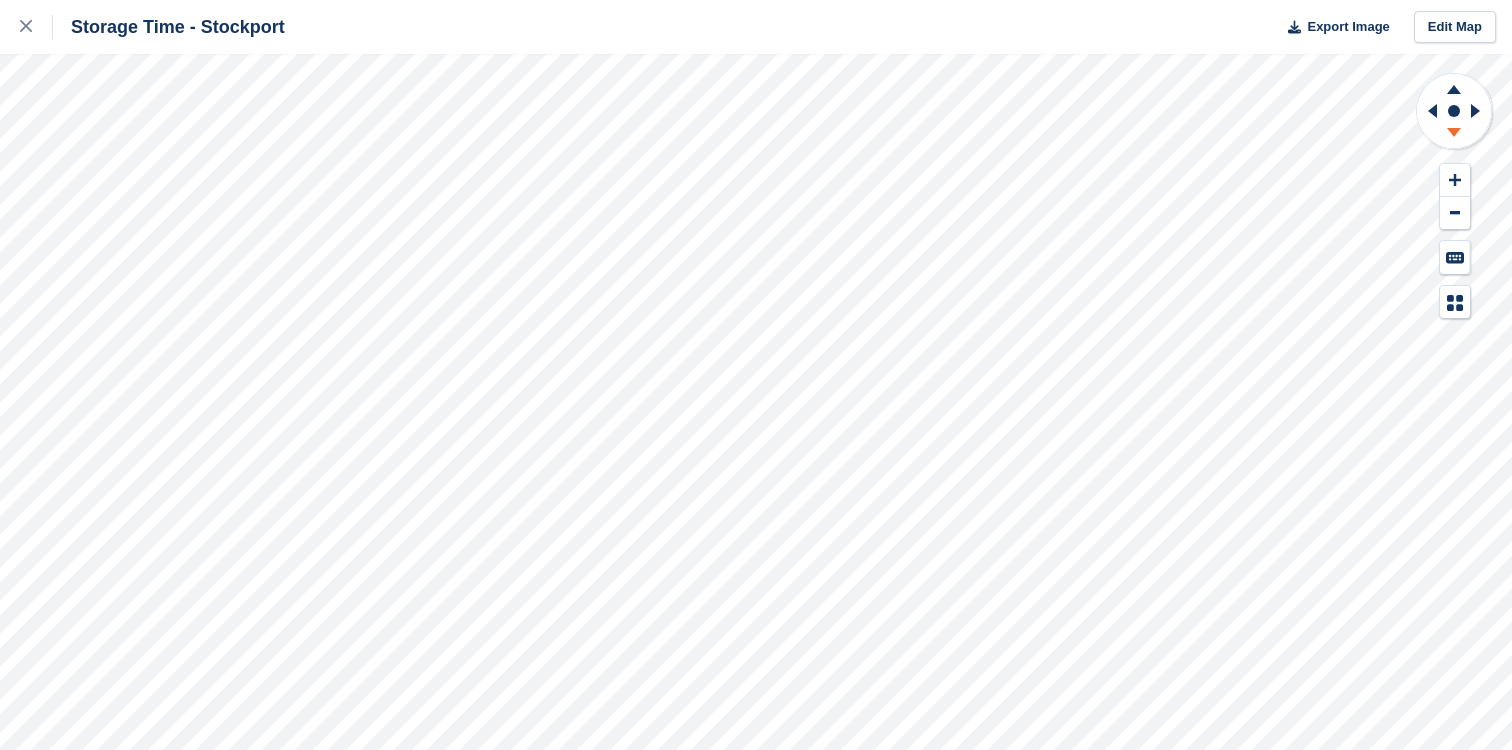 click 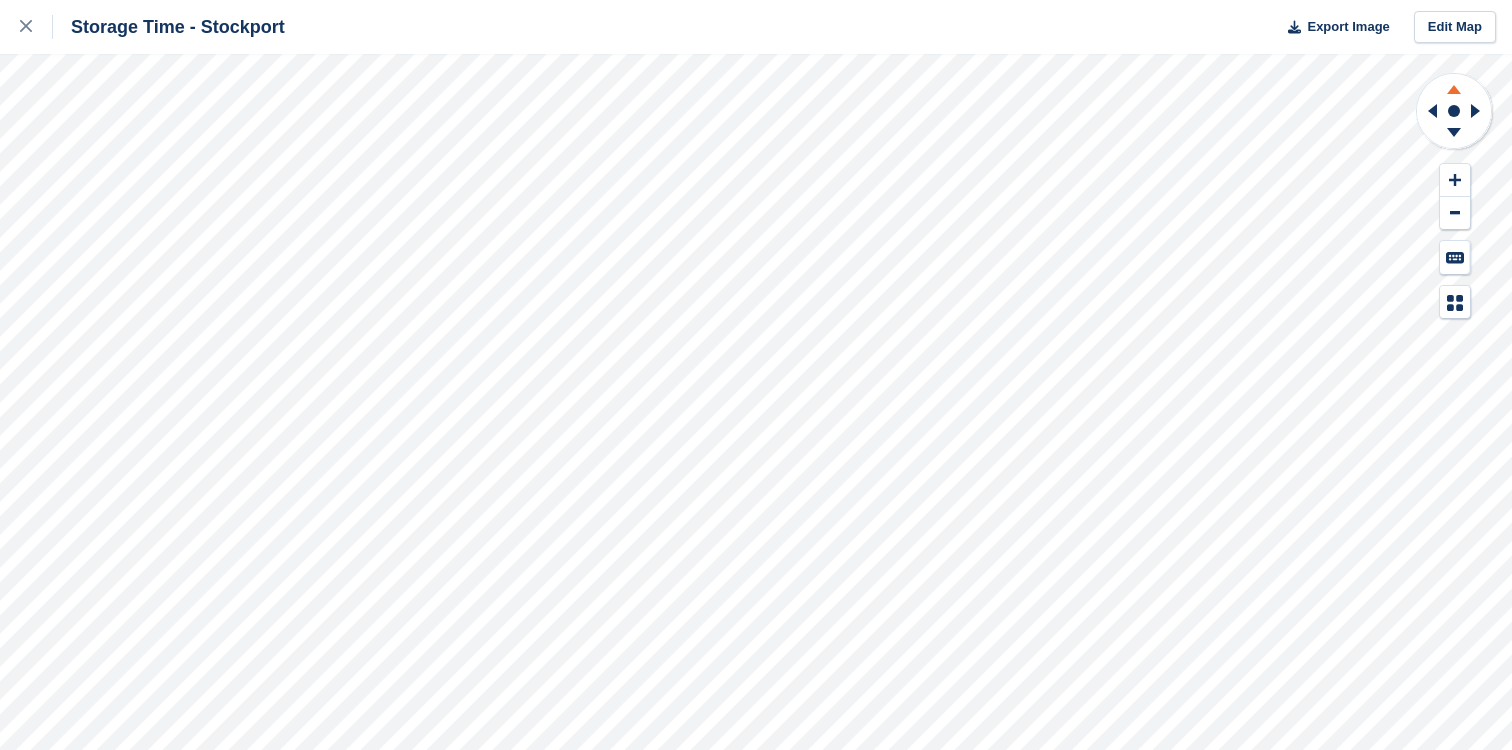 click 